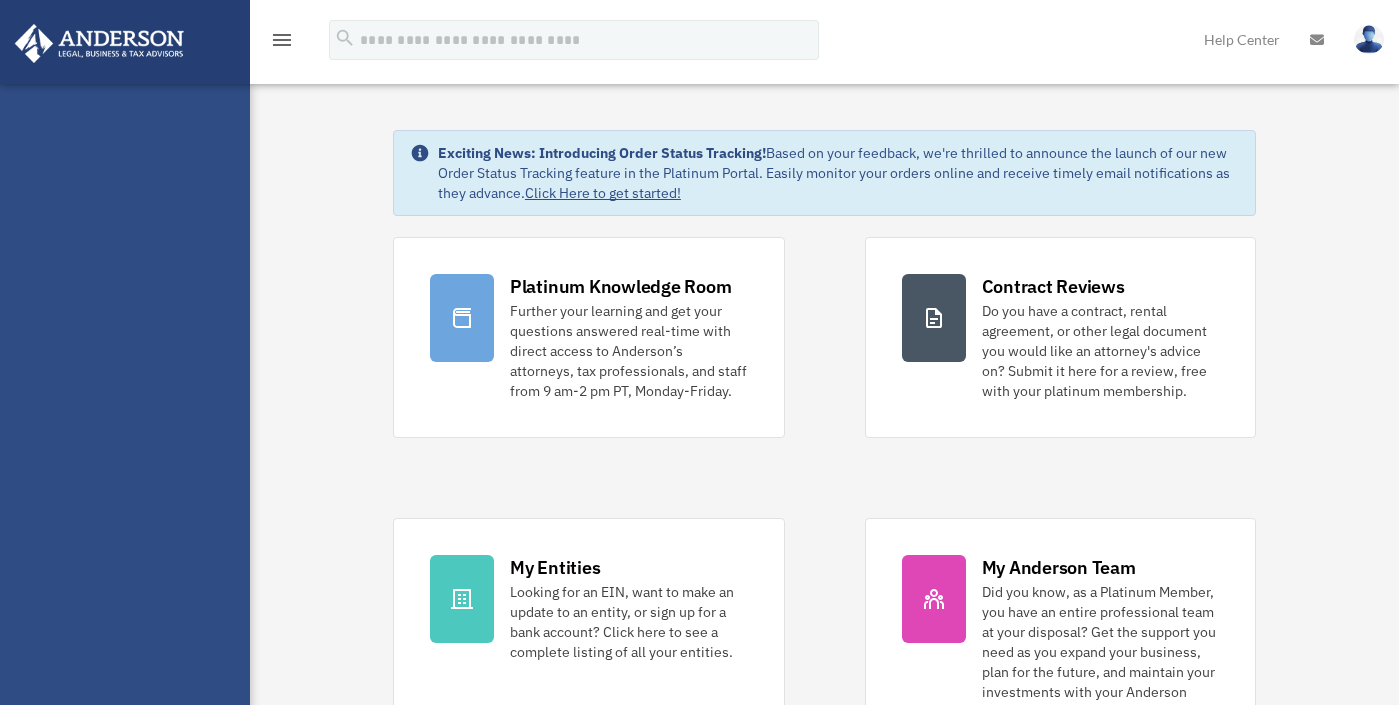 scroll, scrollTop: 0, scrollLeft: 0, axis: both 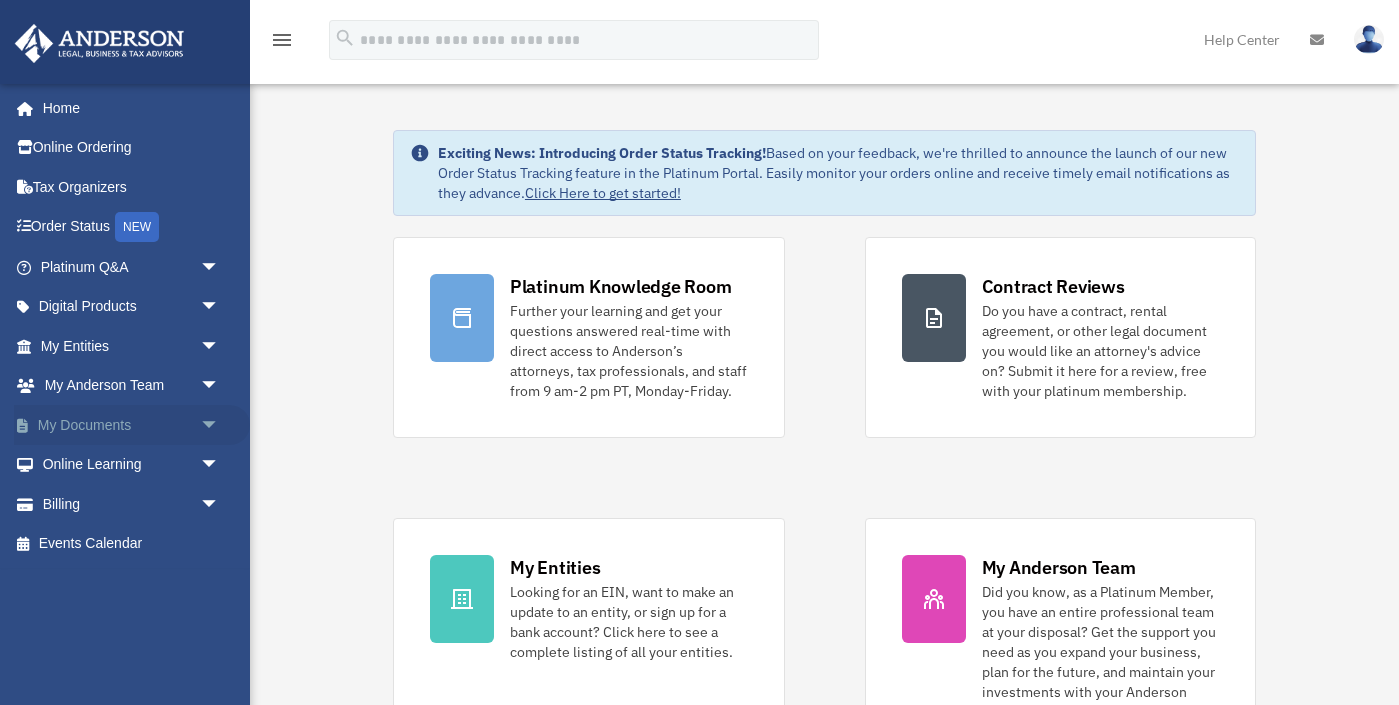 click on "My Documents arrow_drop_down" at bounding box center (132, 425) 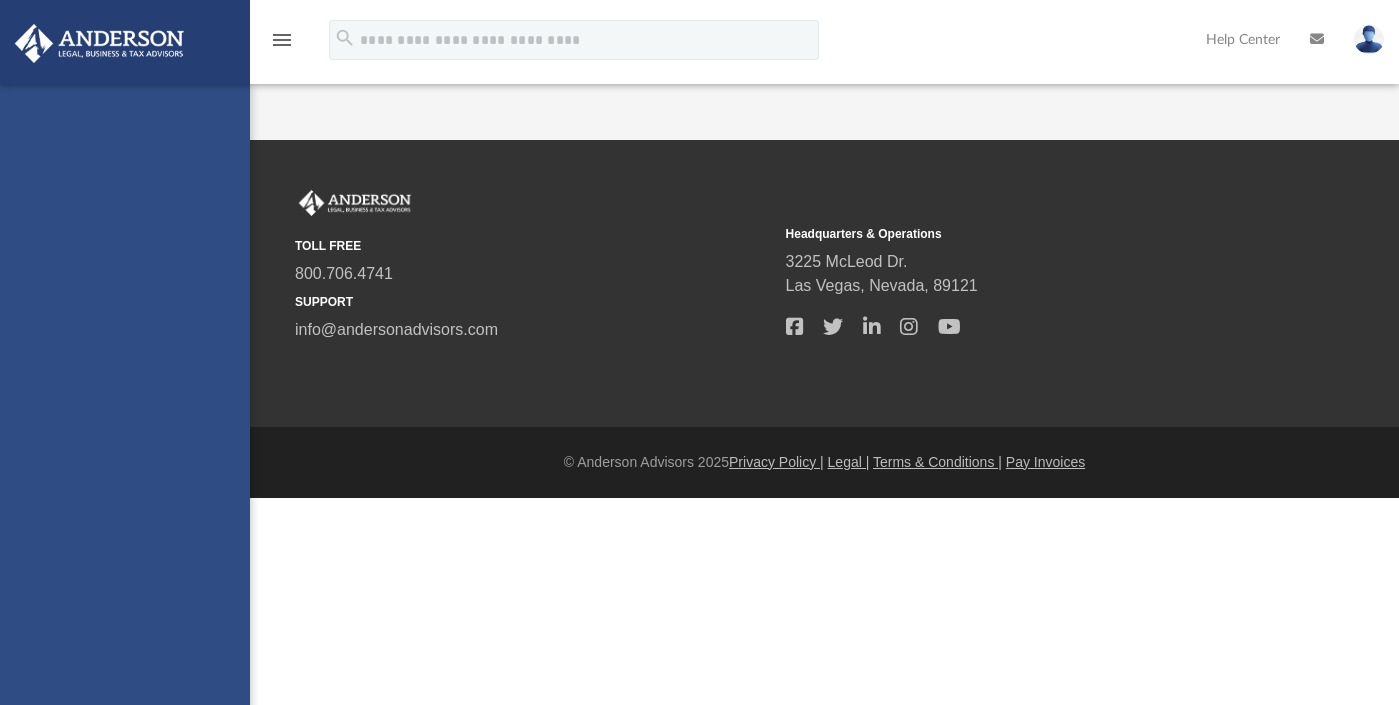 scroll, scrollTop: 0, scrollLeft: 0, axis: both 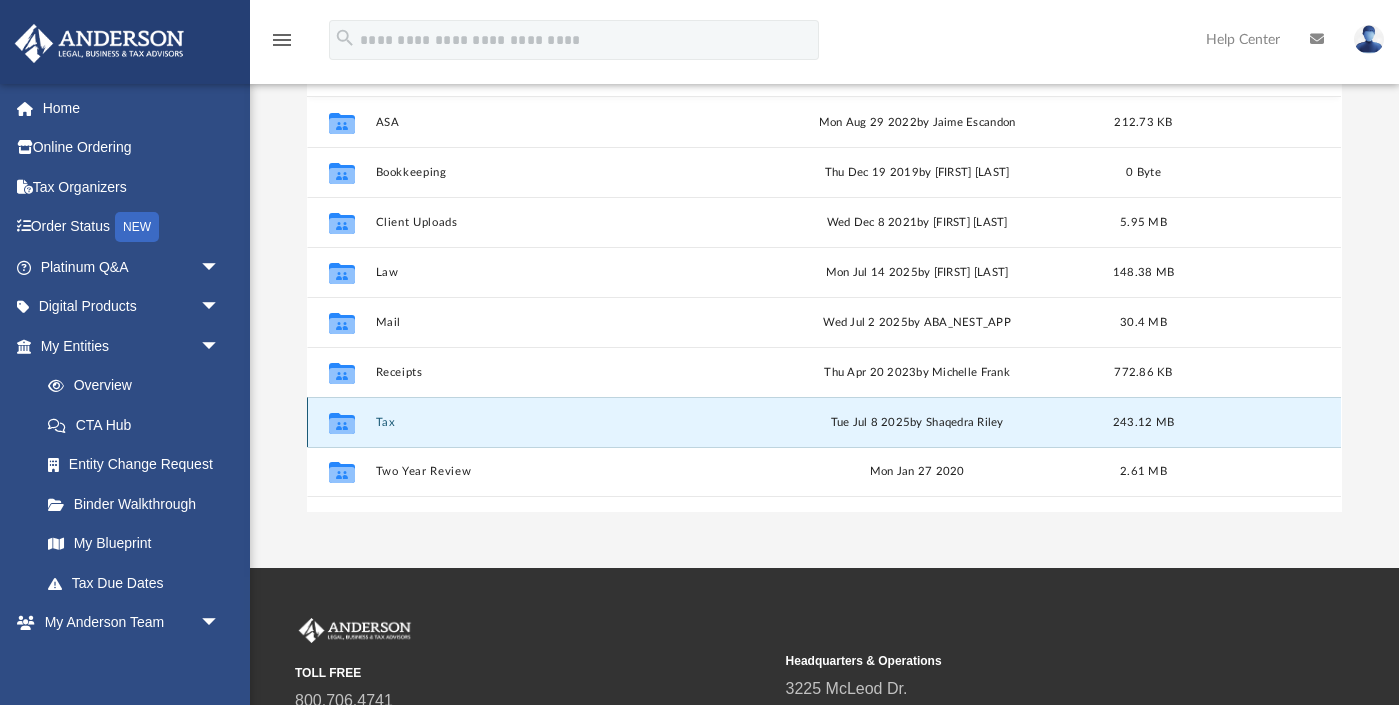 click on "Tax" at bounding box center [553, 422] 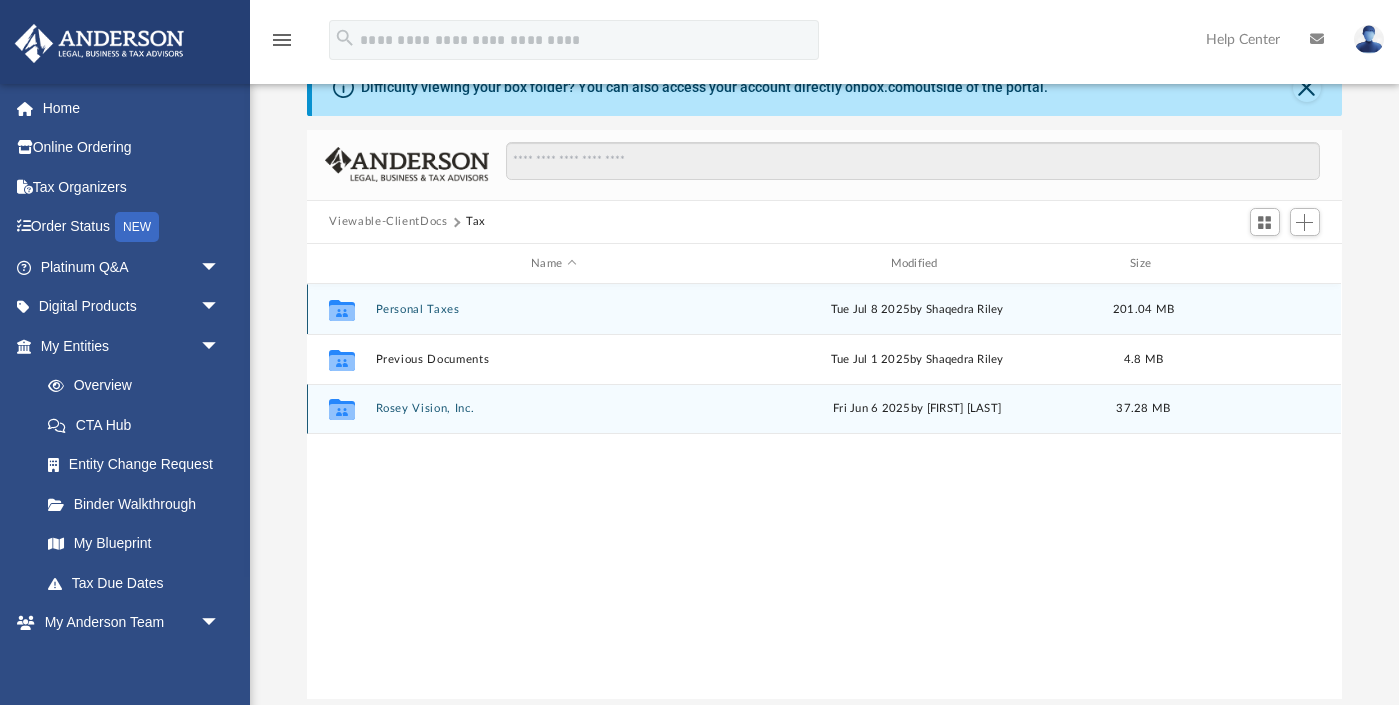 scroll, scrollTop: 0, scrollLeft: 0, axis: both 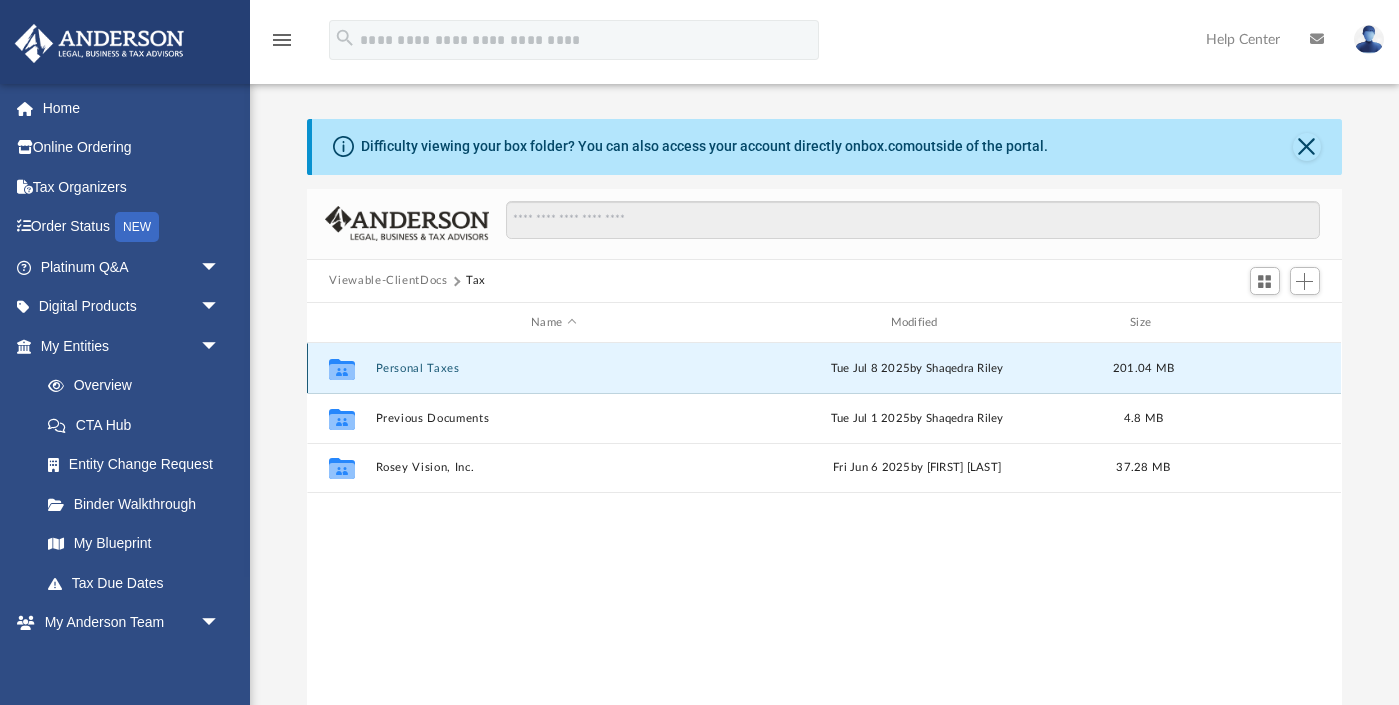click on "Personal Taxes" at bounding box center (553, 368) 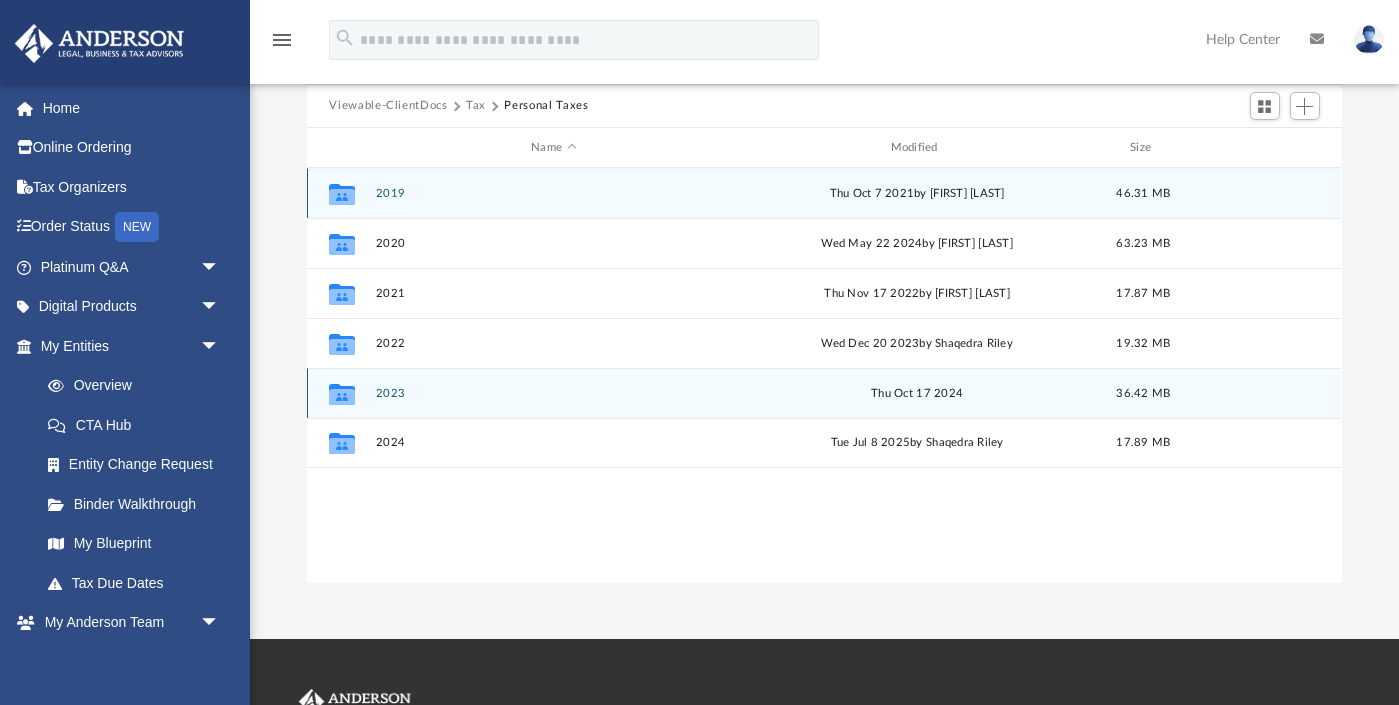 scroll, scrollTop: 202, scrollLeft: 0, axis: vertical 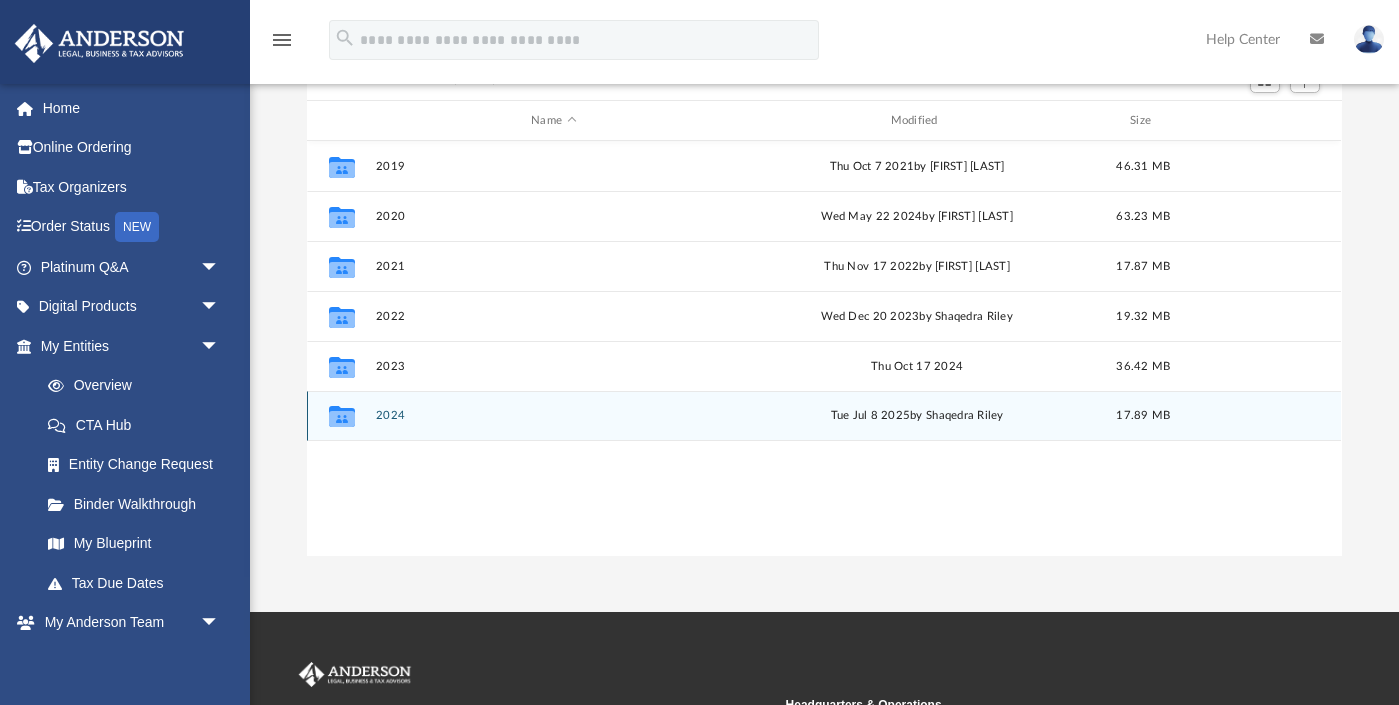click on "2024" at bounding box center (553, 416) 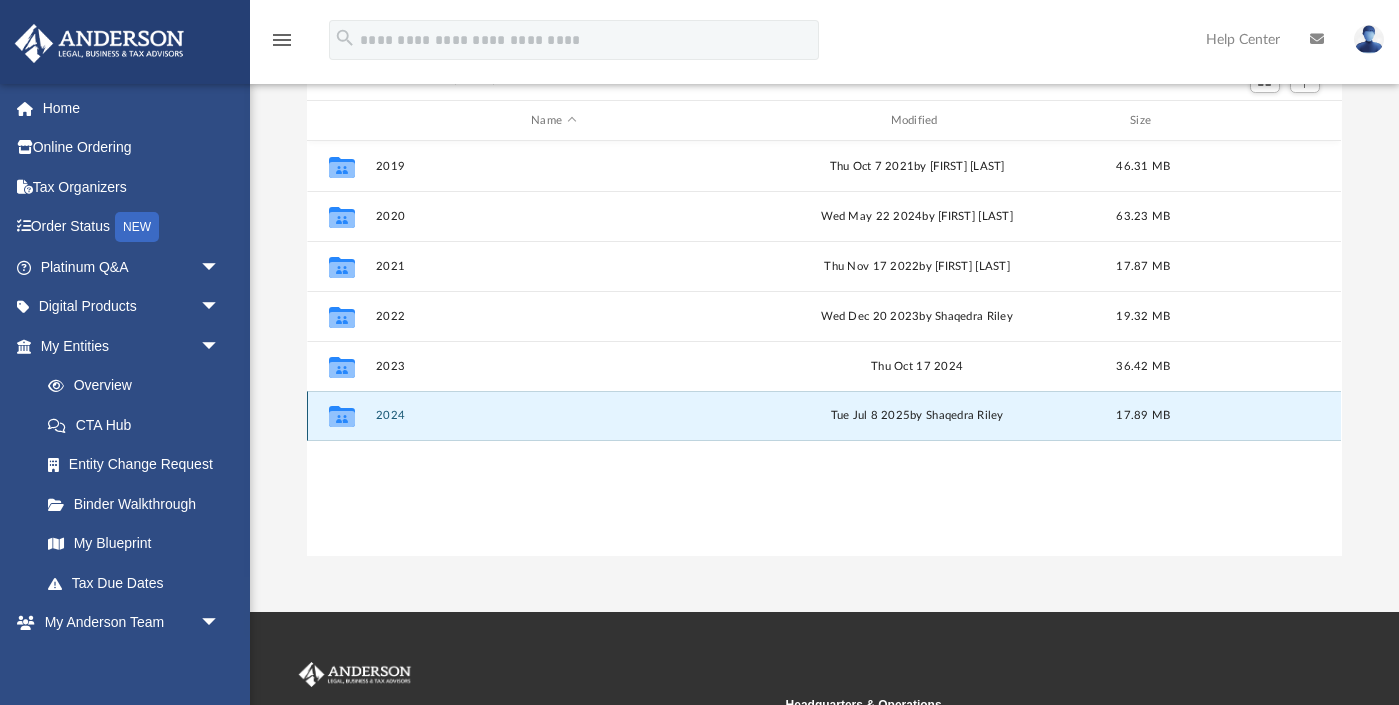 click on "2024" at bounding box center (553, 416) 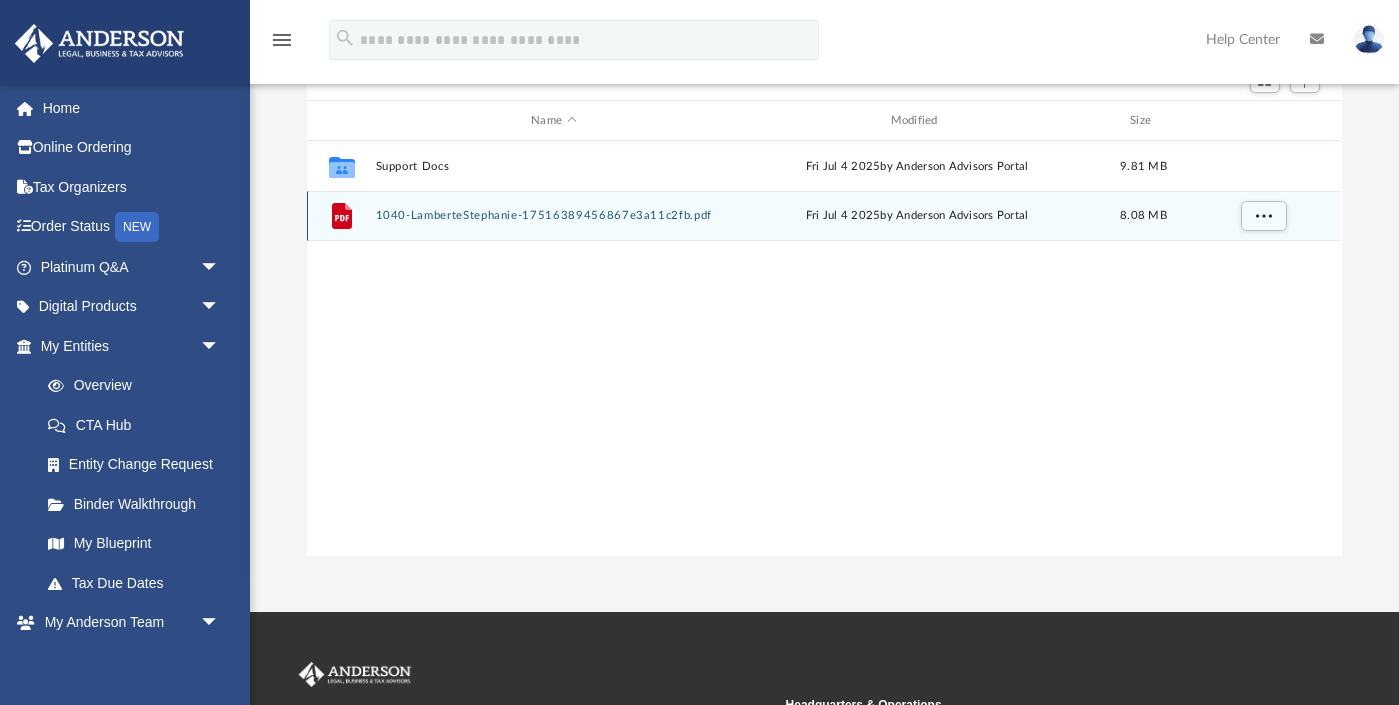 click on "1040-LamberteStephanie-17516389456867e3a11c2fb.pdf" at bounding box center [553, 216] 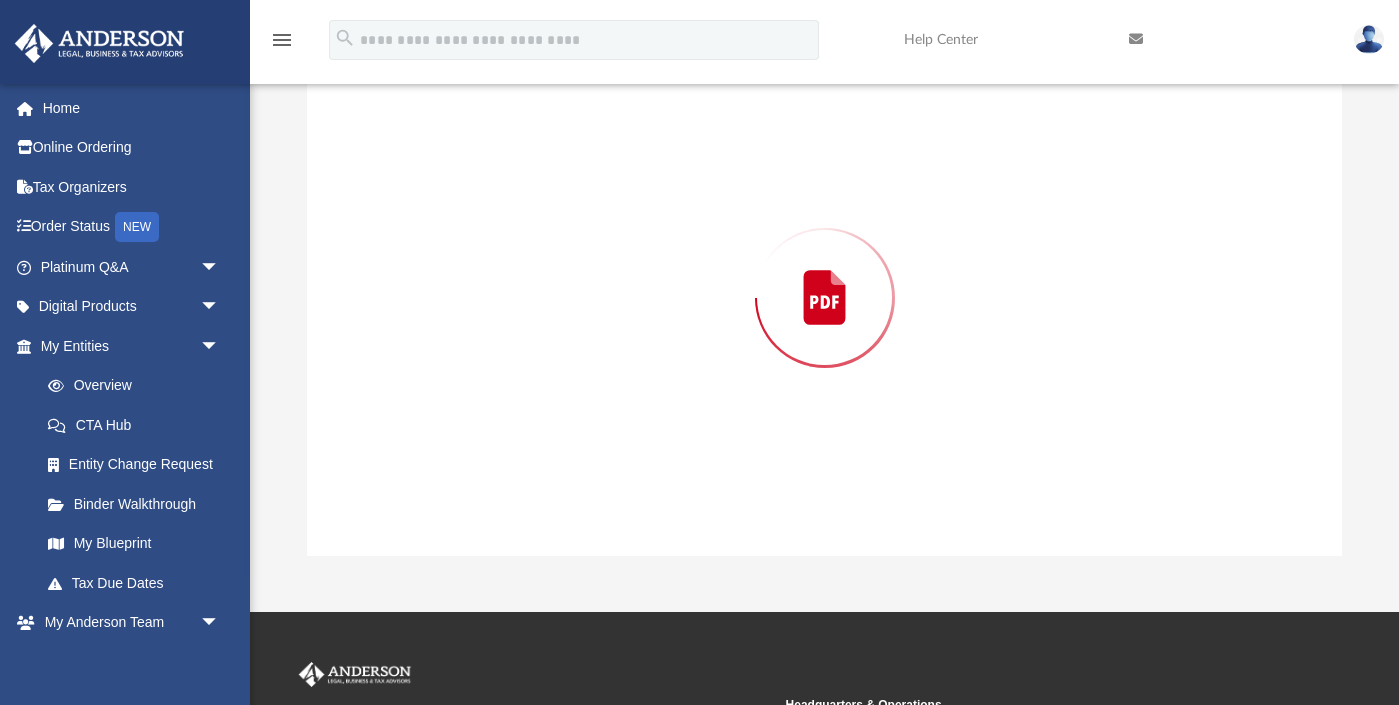 scroll, scrollTop: 189, scrollLeft: 0, axis: vertical 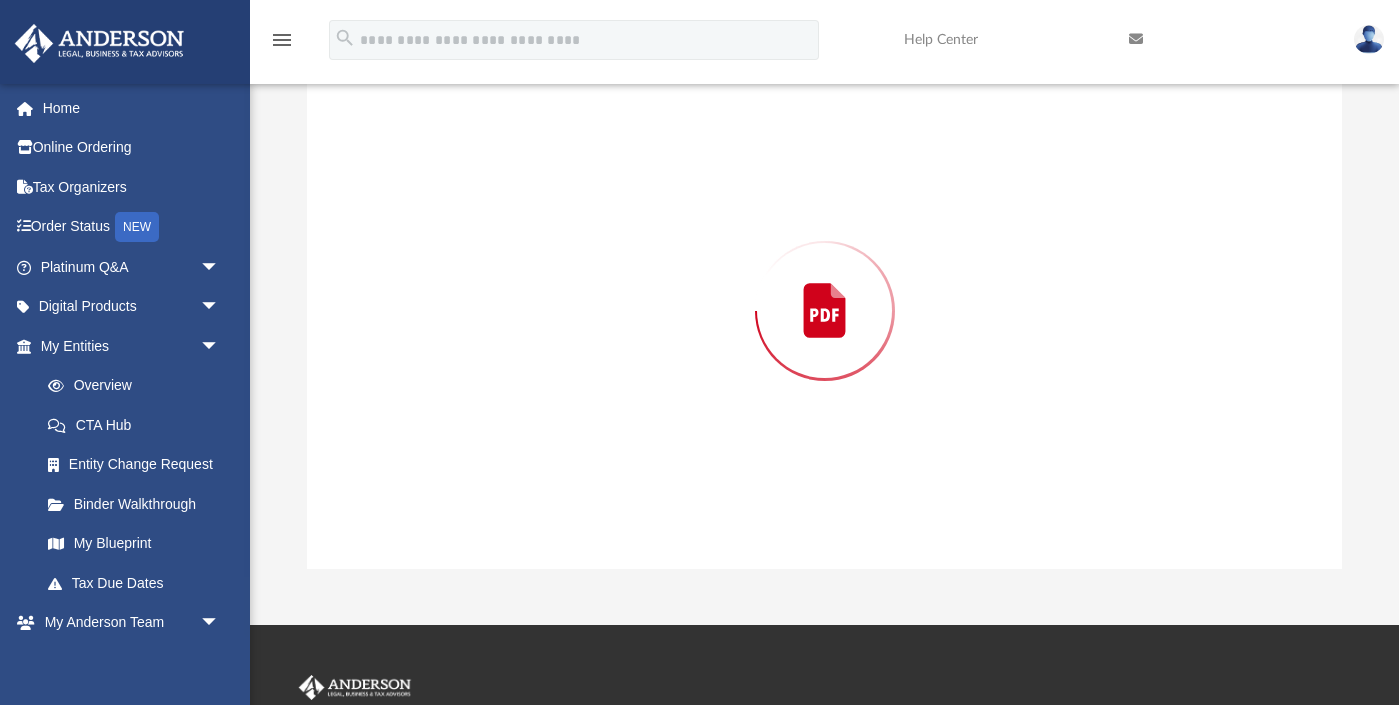 click at bounding box center [824, 310] 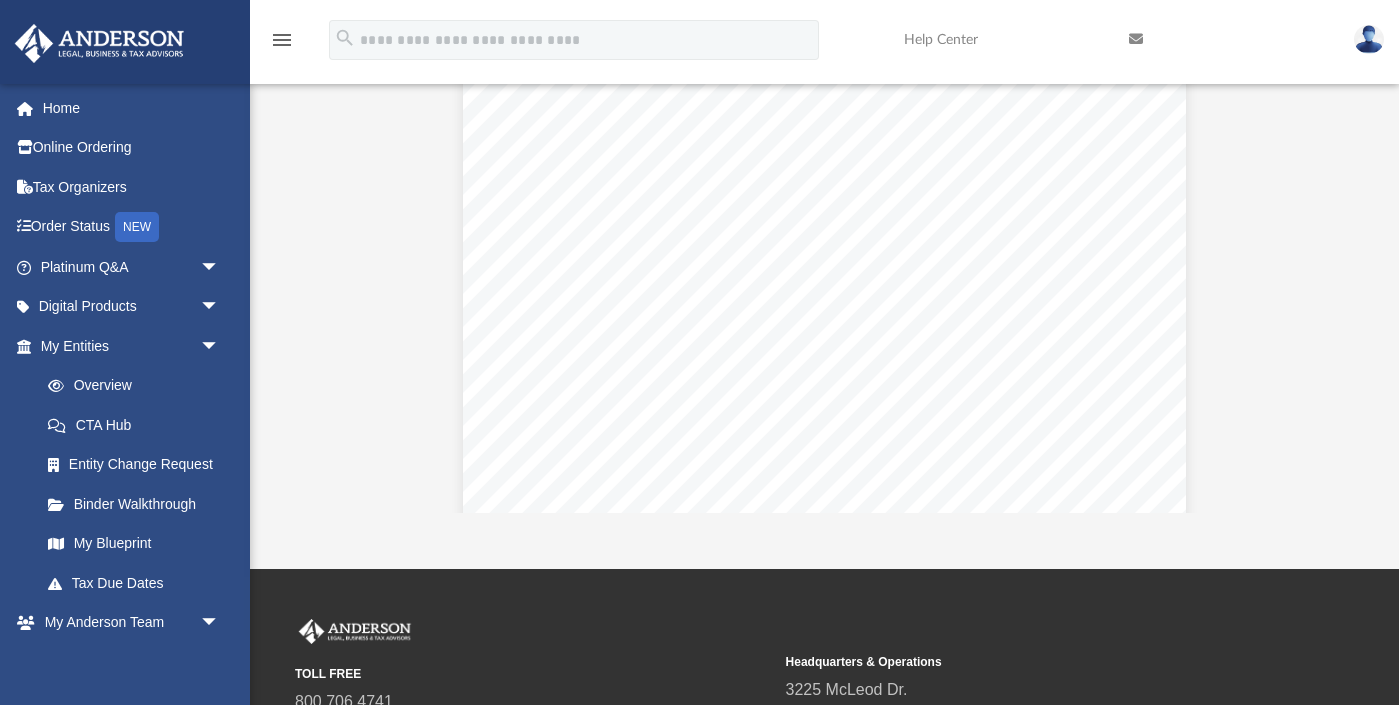 scroll, scrollTop: 250, scrollLeft: 0, axis: vertical 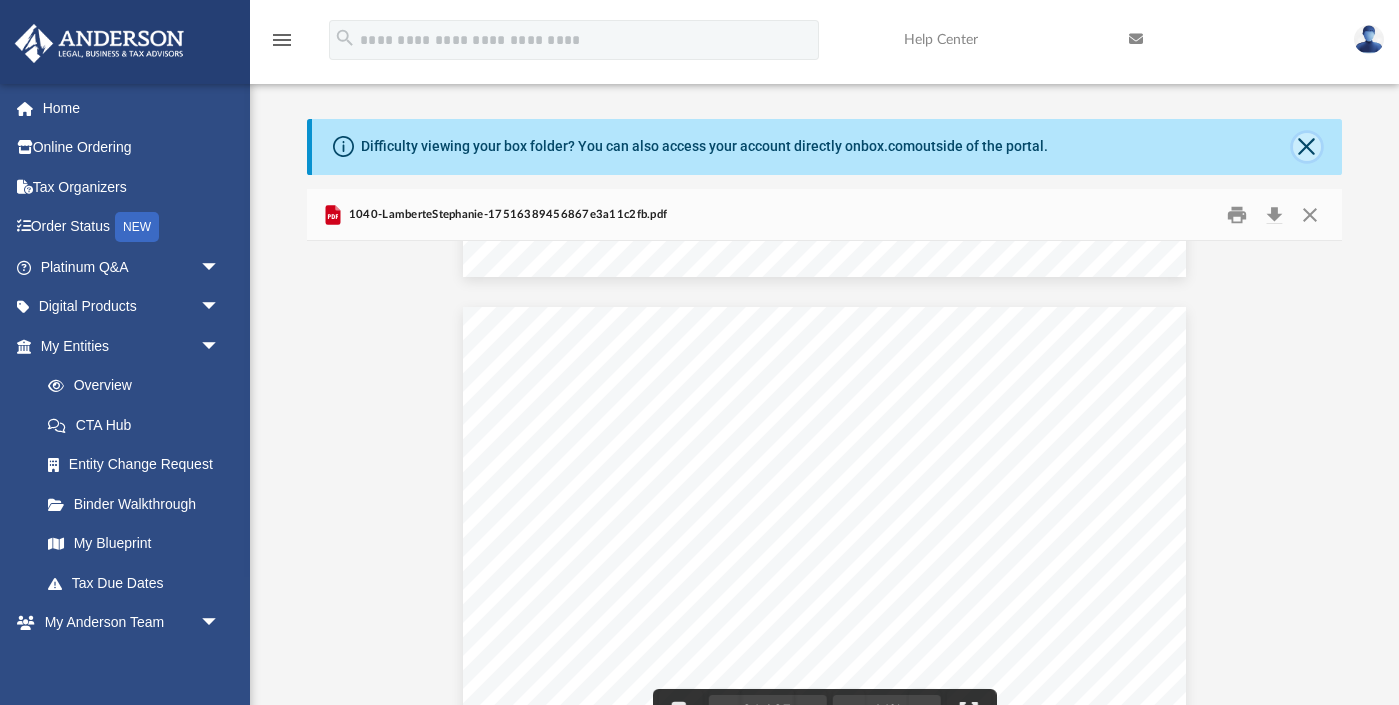click 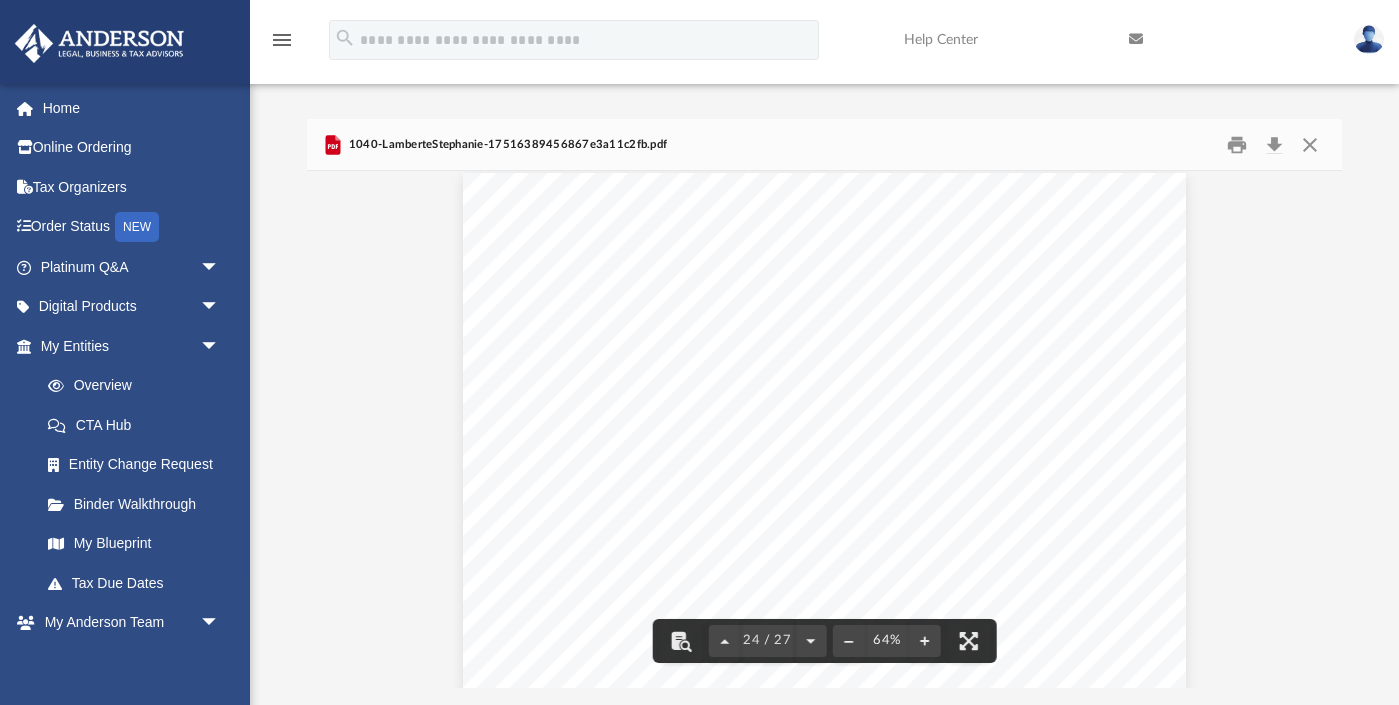 scroll, scrollTop: 12826, scrollLeft: 0, axis: vertical 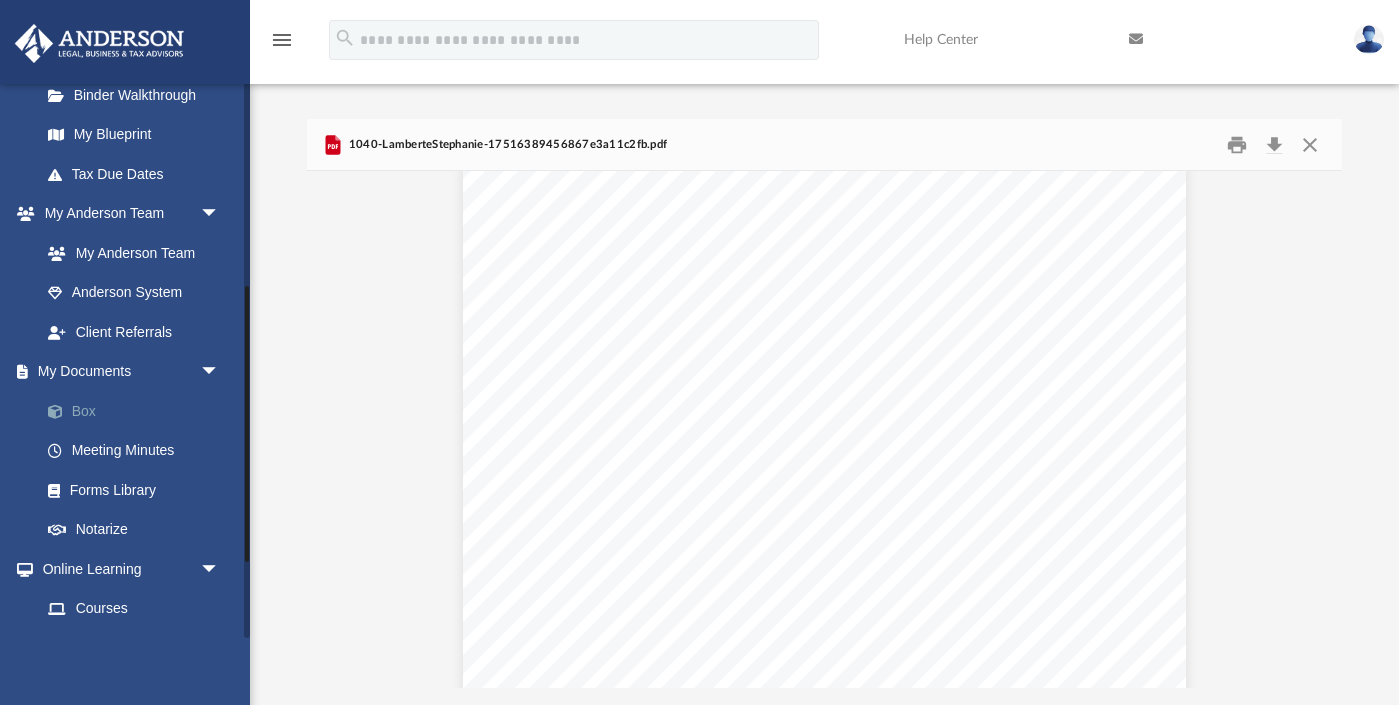 click on "Box" at bounding box center [139, 411] 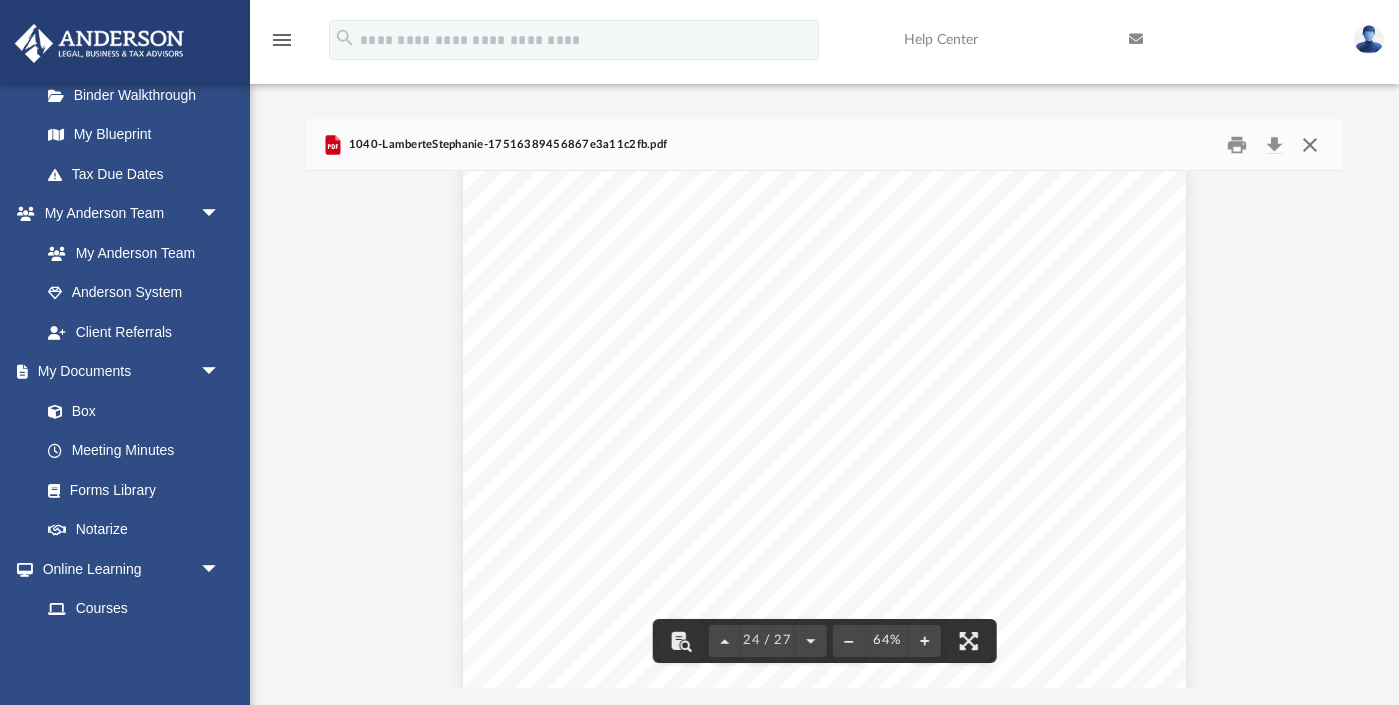 click at bounding box center (1310, 144) 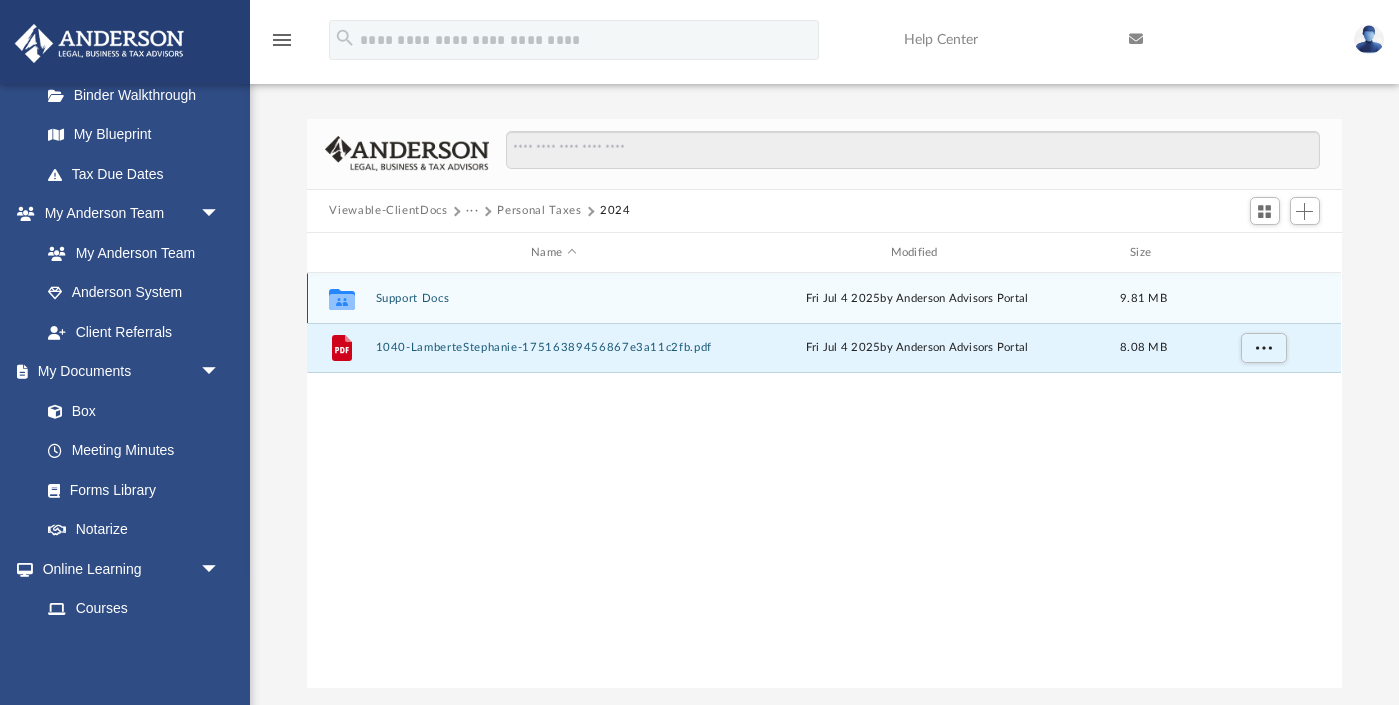 click on "Support Docs" at bounding box center (553, 298) 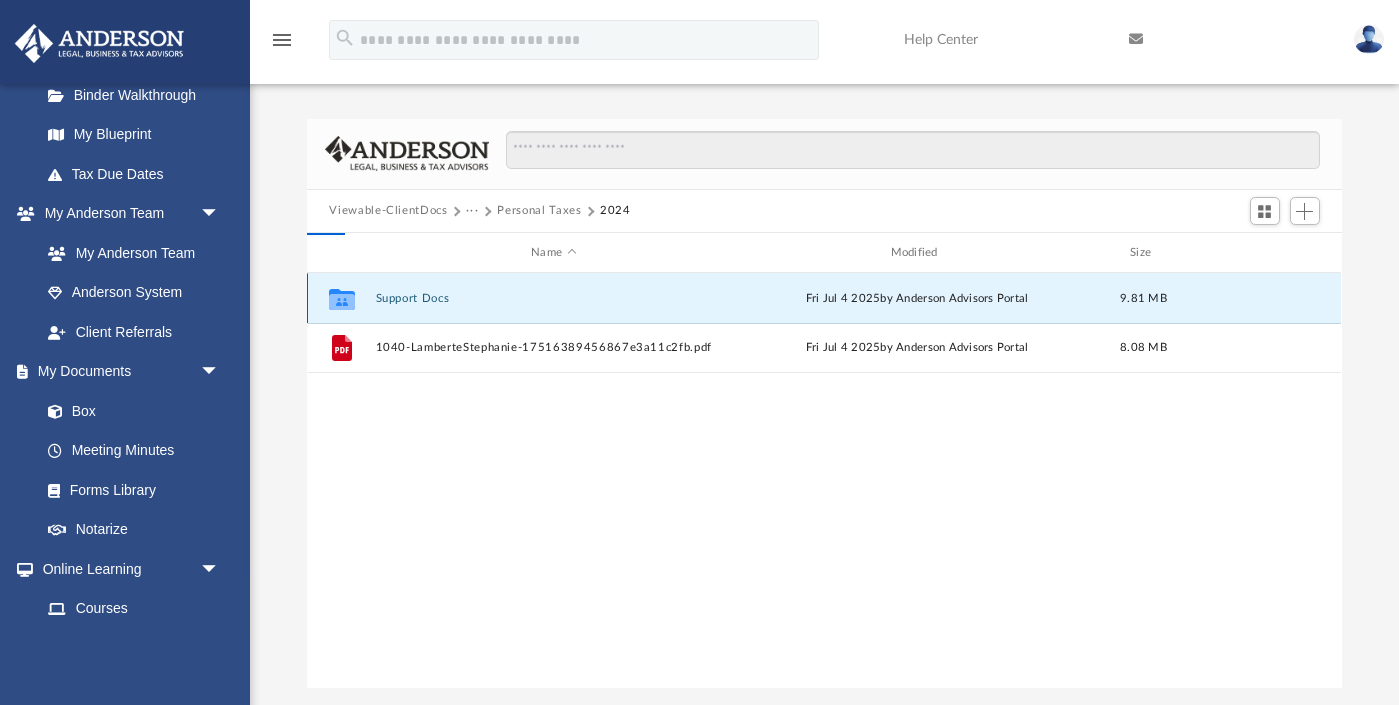 click on "Support Docs" at bounding box center [553, 298] 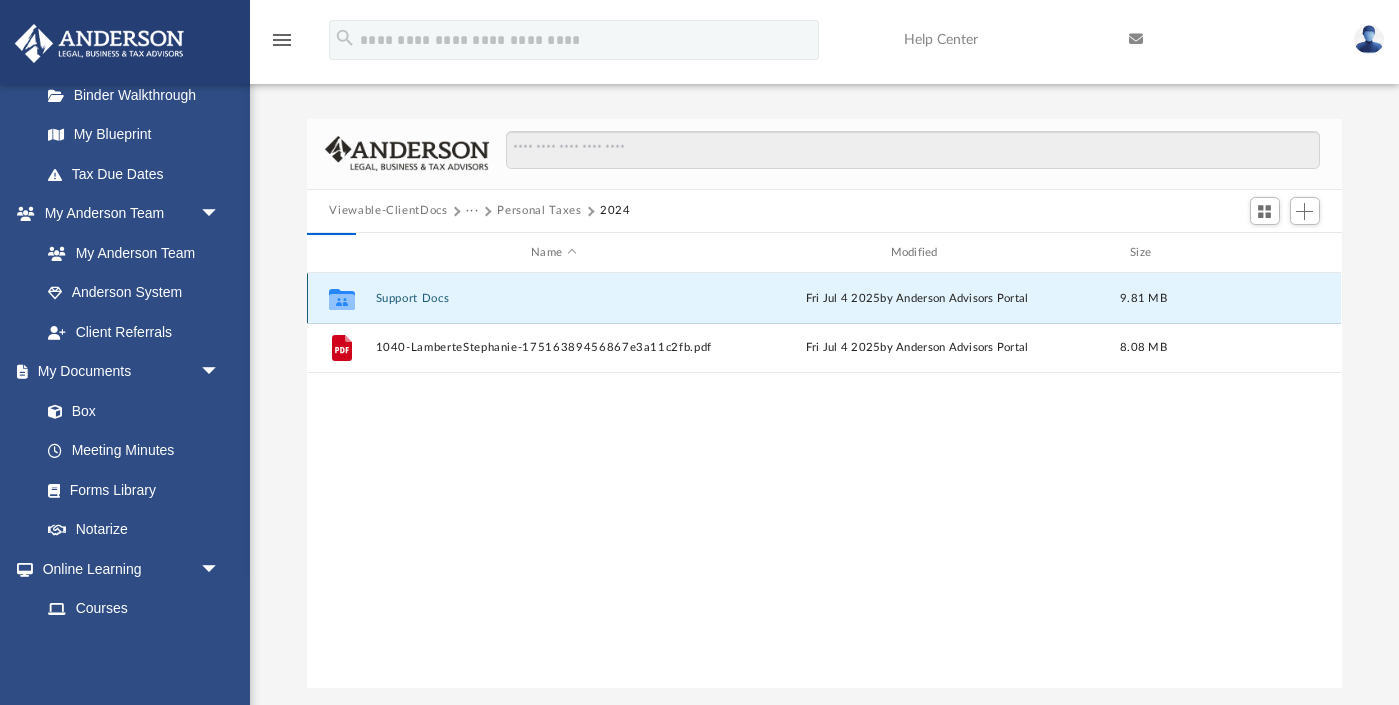 click on "Support Docs" at bounding box center (553, 298) 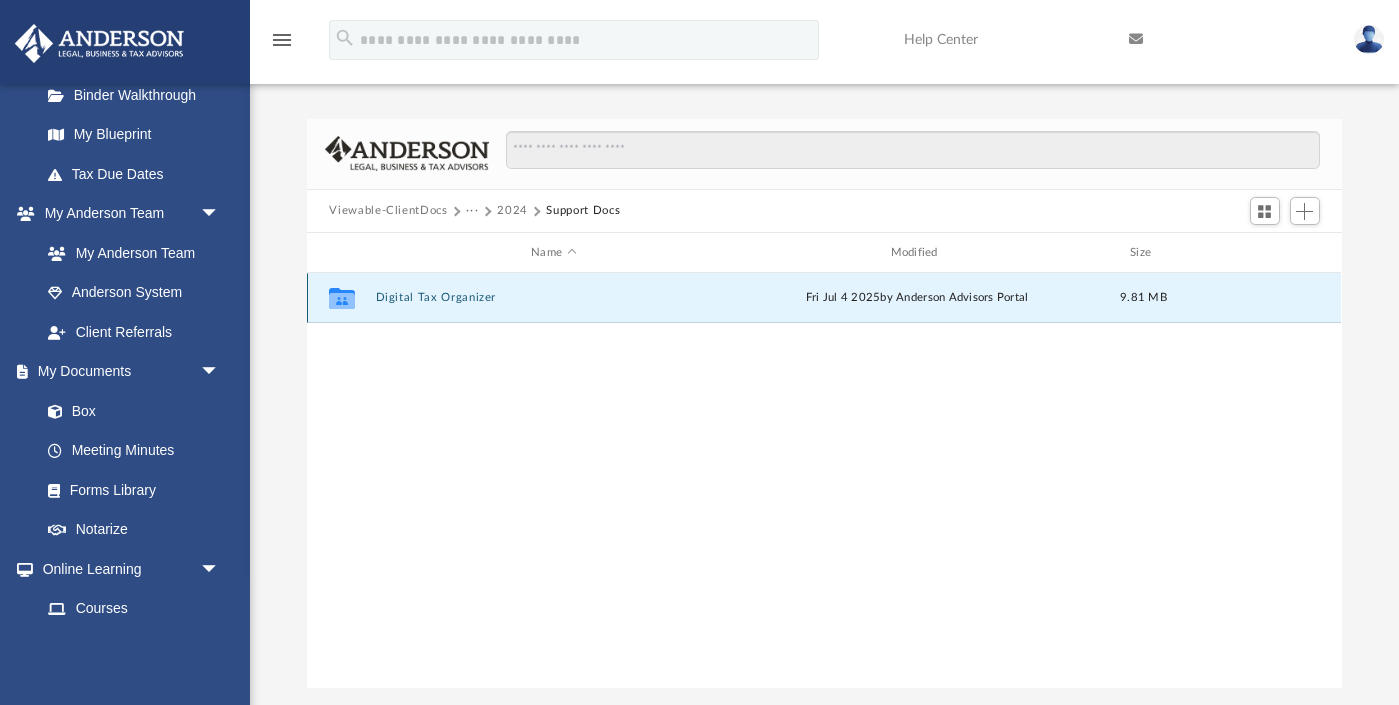 click on "Digital Tax Organizer" at bounding box center (553, 298) 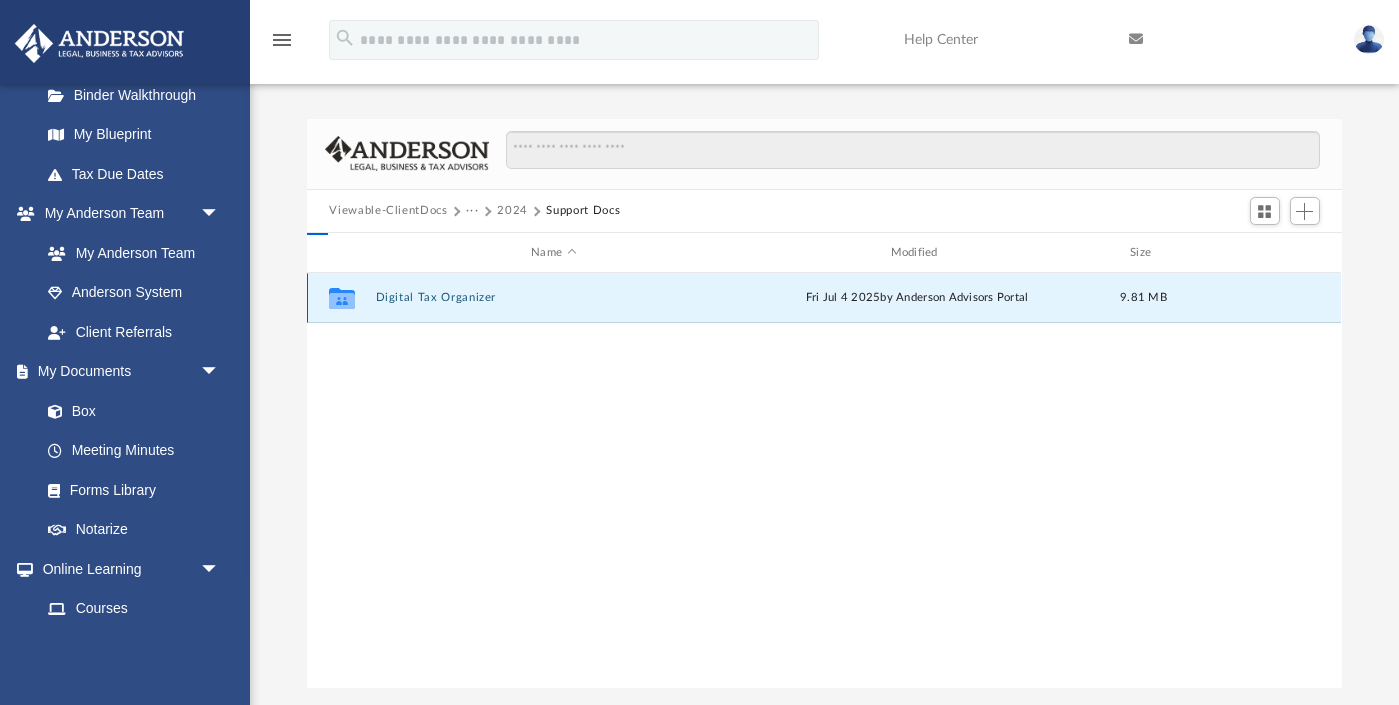click on "Digital Tax Organizer" at bounding box center (553, 298) 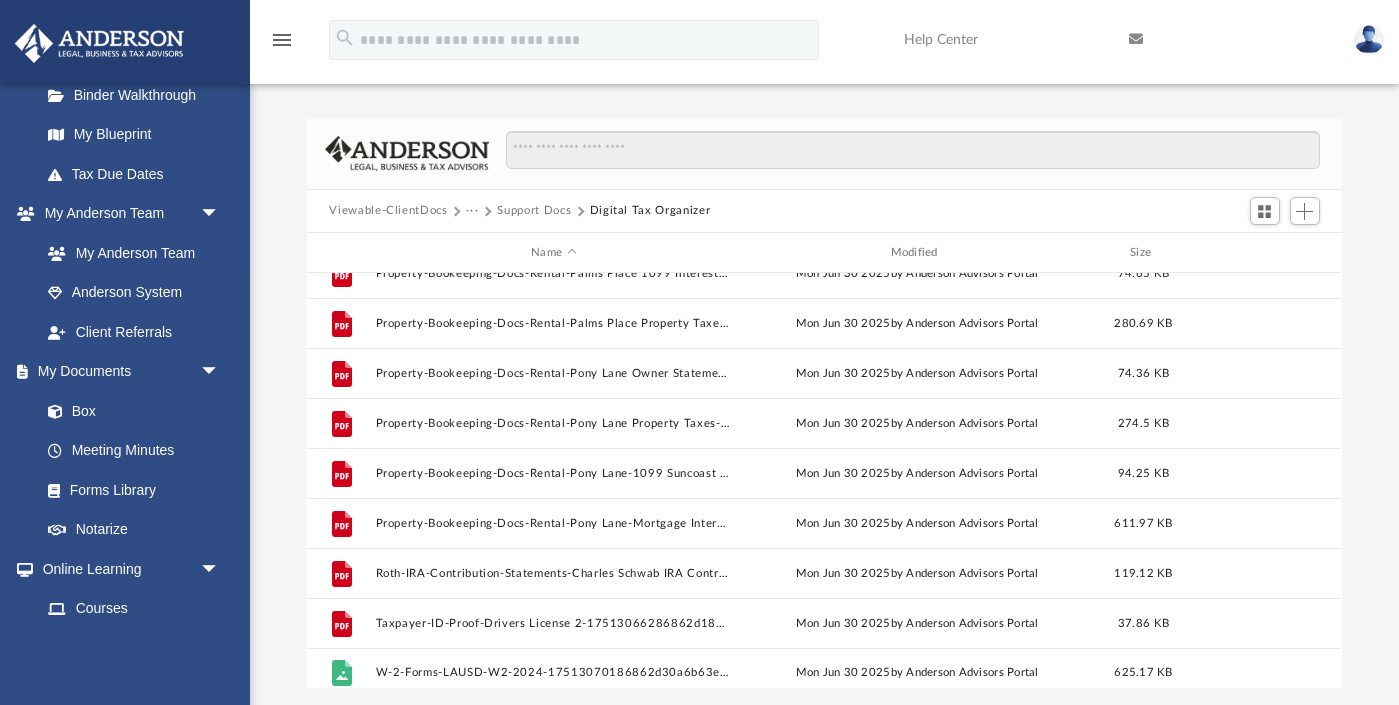 scroll, scrollTop: 1685, scrollLeft: 0, axis: vertical 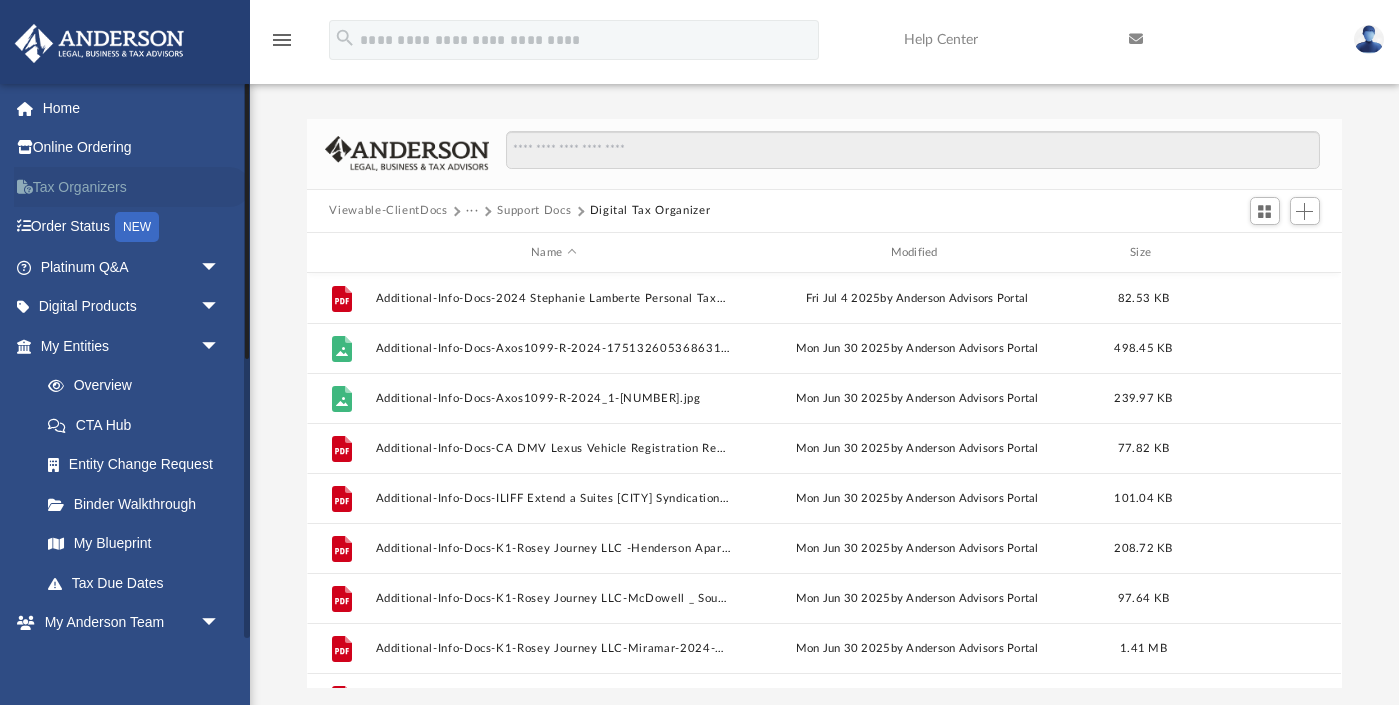 click on "Tax Organizers" at bounding box center [132, 187] 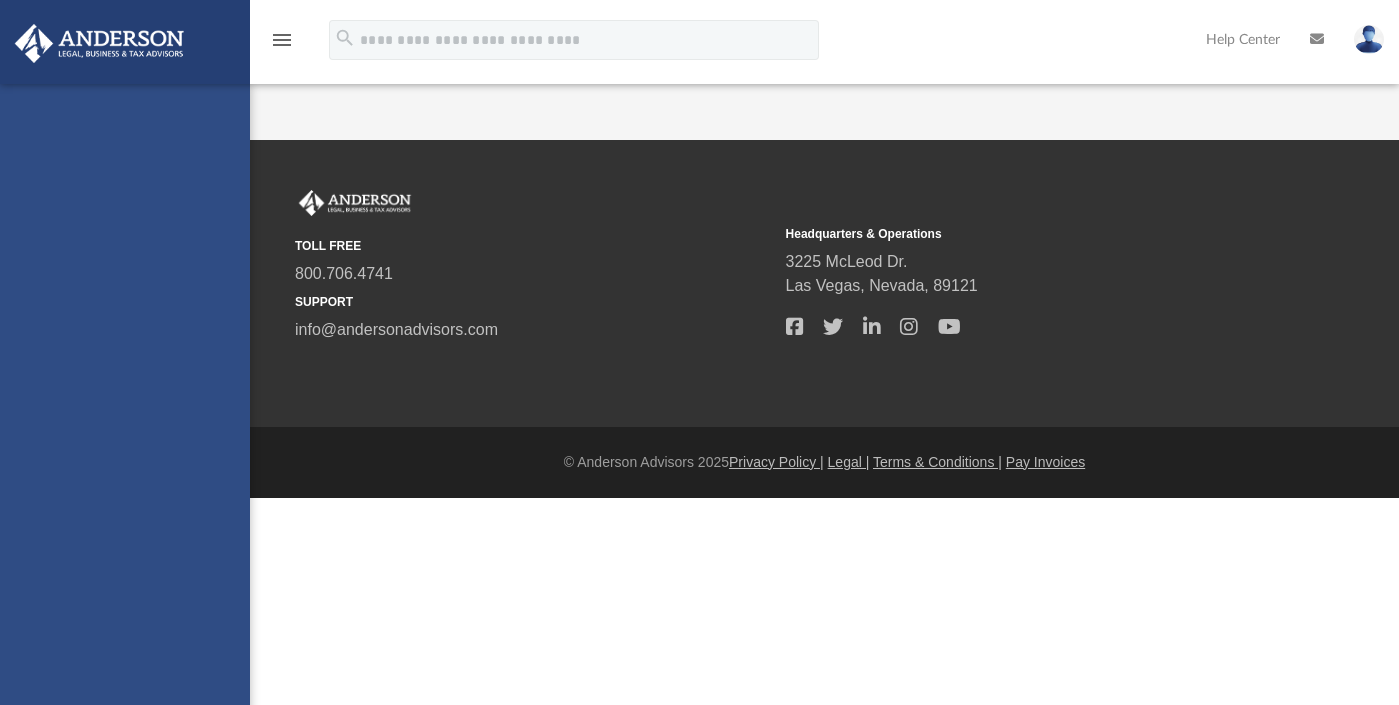 scroll, scrollTop: 0, scrollLeft: 0, axis: both 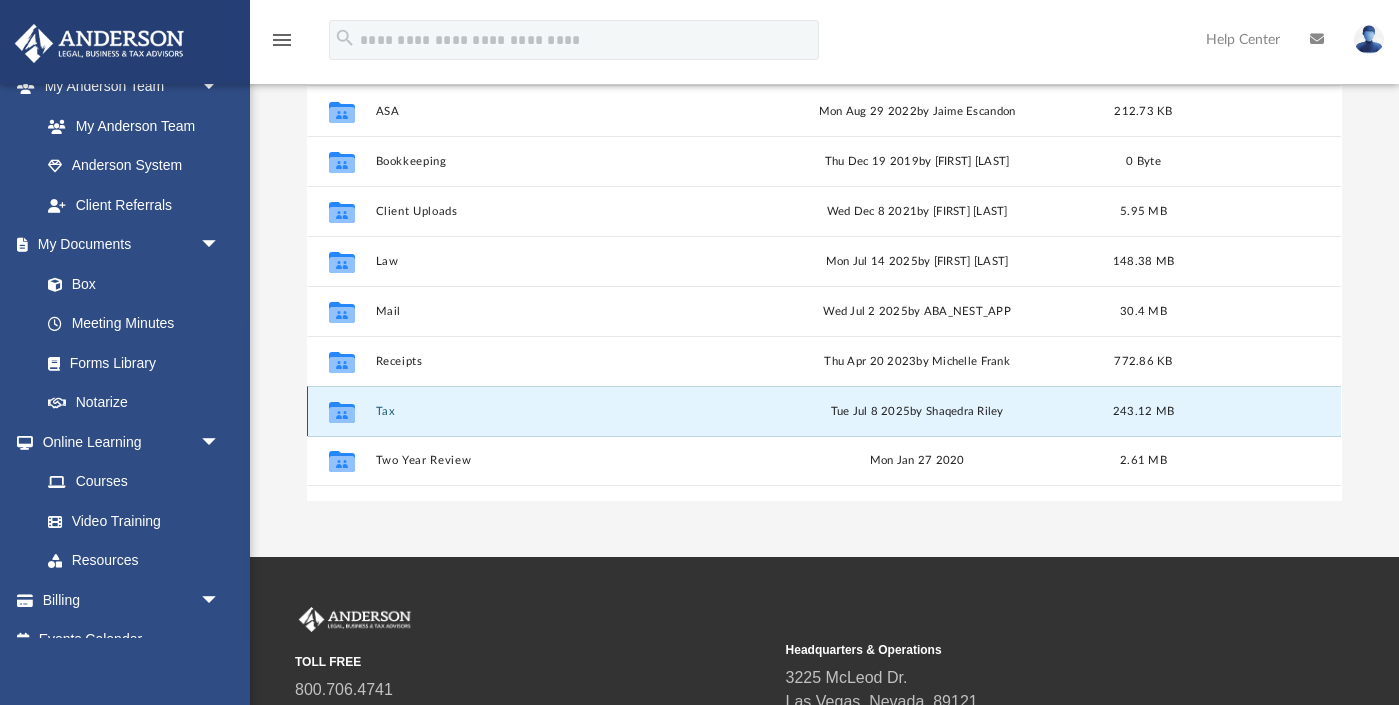 click on "Tax" at bounding box center [553, 411] 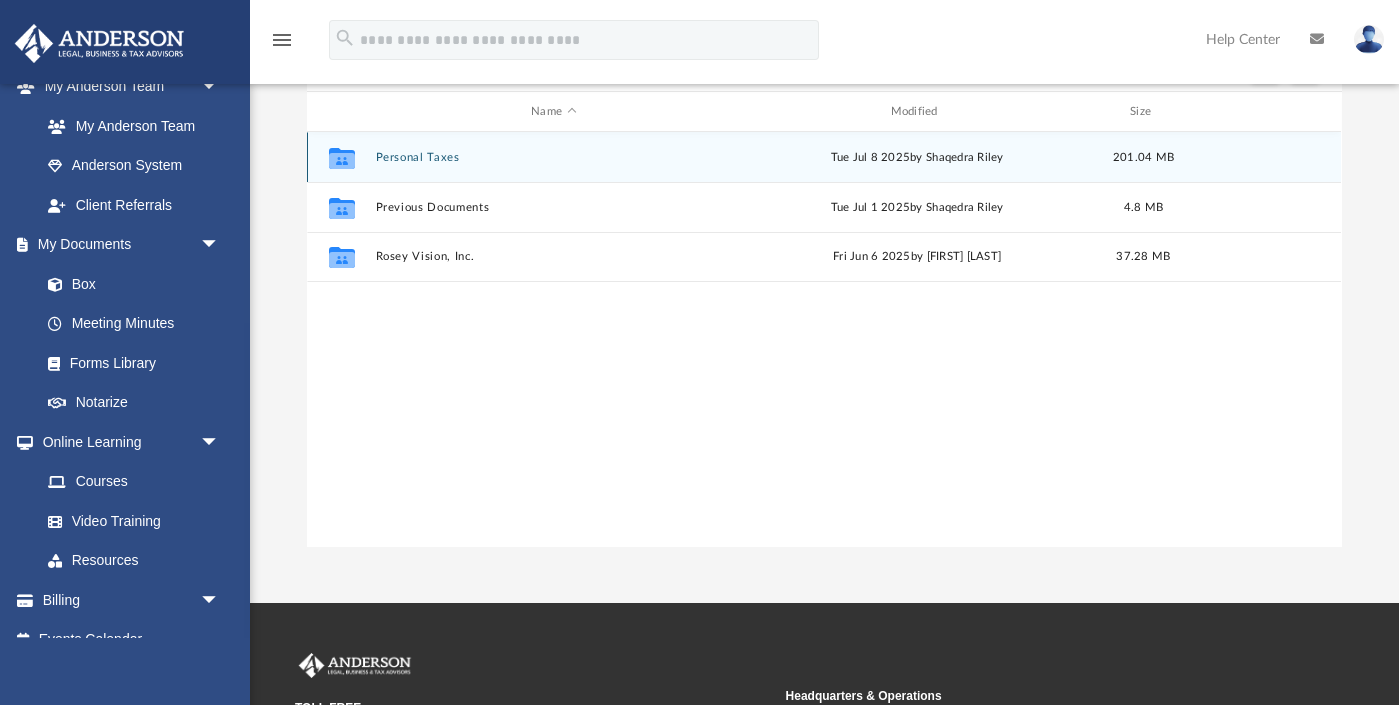 scroll, scrollTop: 201, scrollLeft: 0, axis: vertical 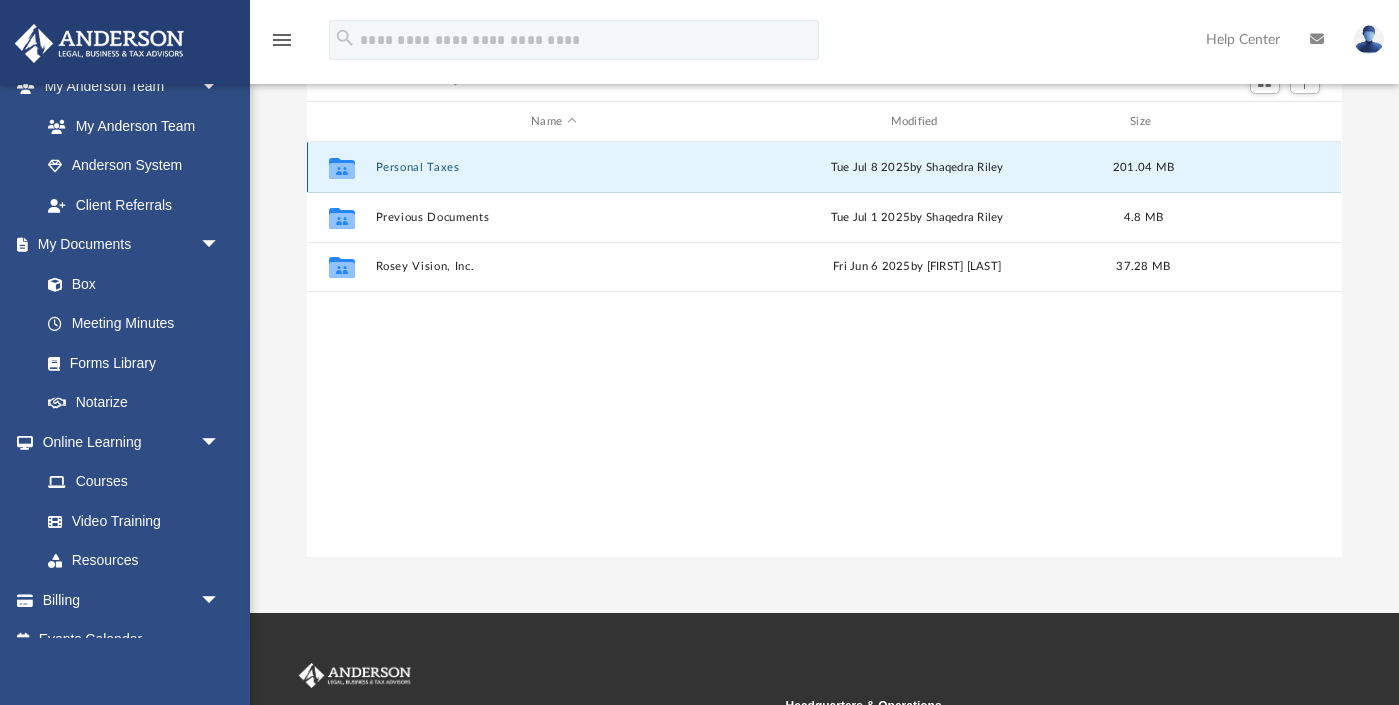 click on "Personal Taxes" at bounding box center (553, 167) 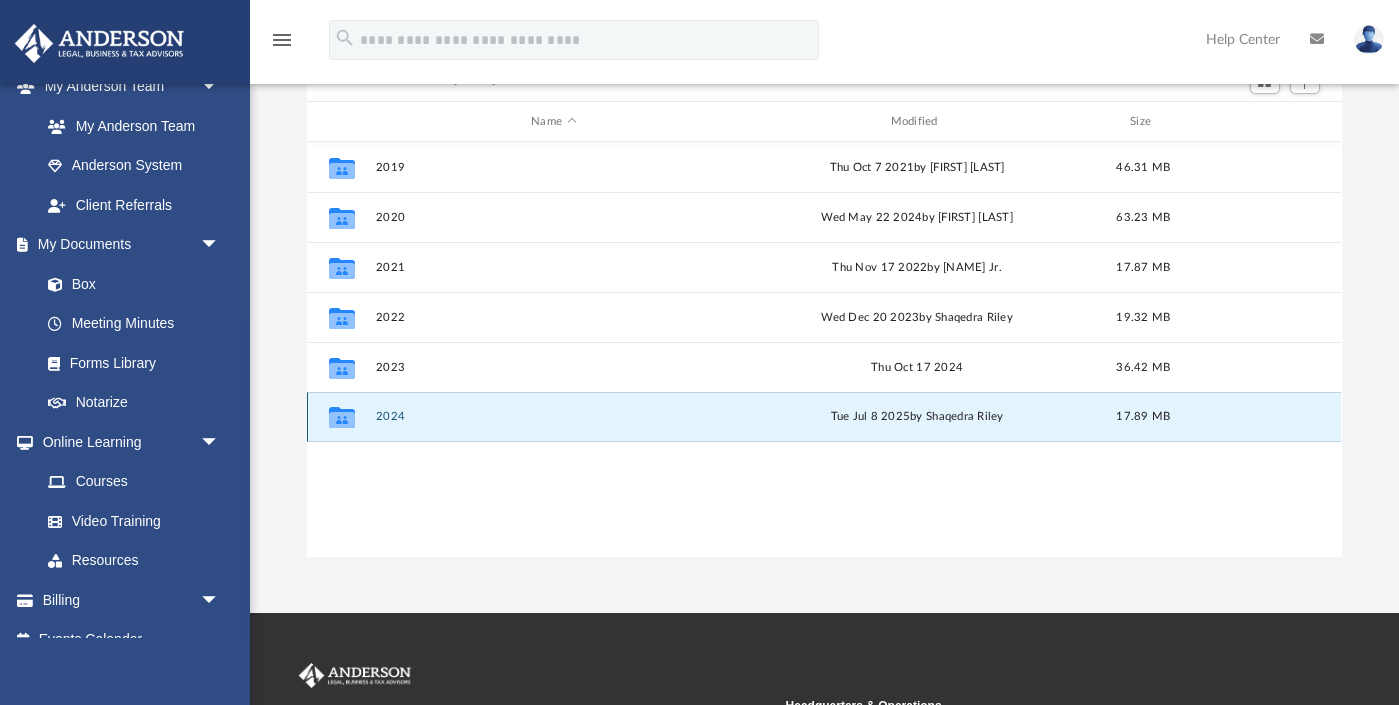click on "2024" at bounding box center [553, 417] 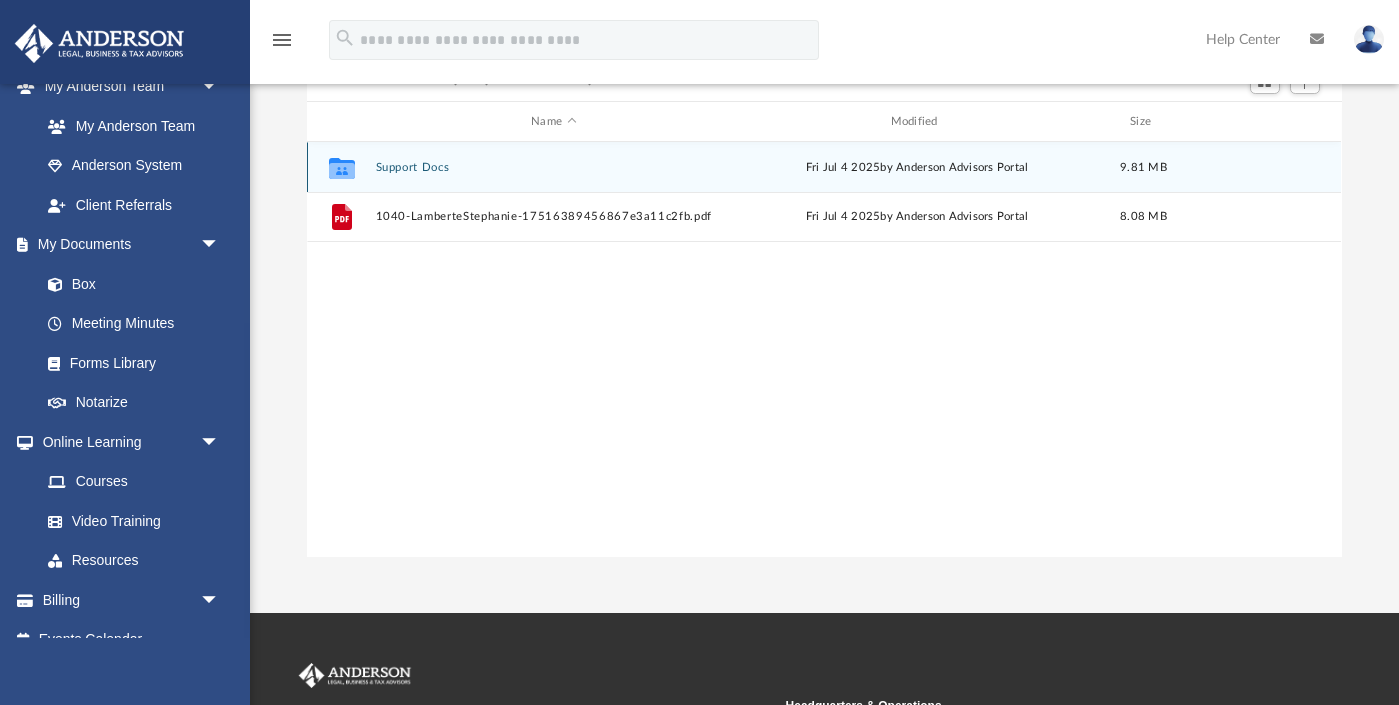 click on "Support Docs" at bounding box center (553, 167) 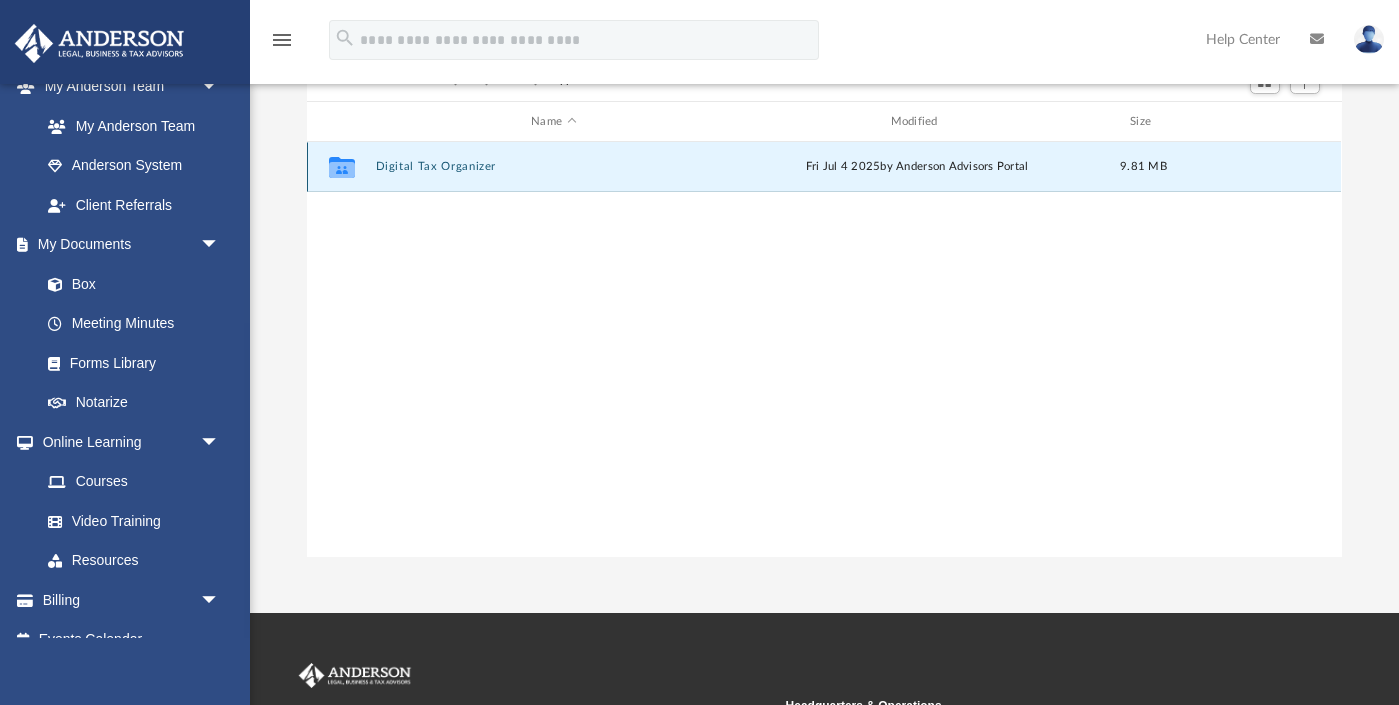 click on "Digital Tax Organizer" at bounding box center (553, 167) 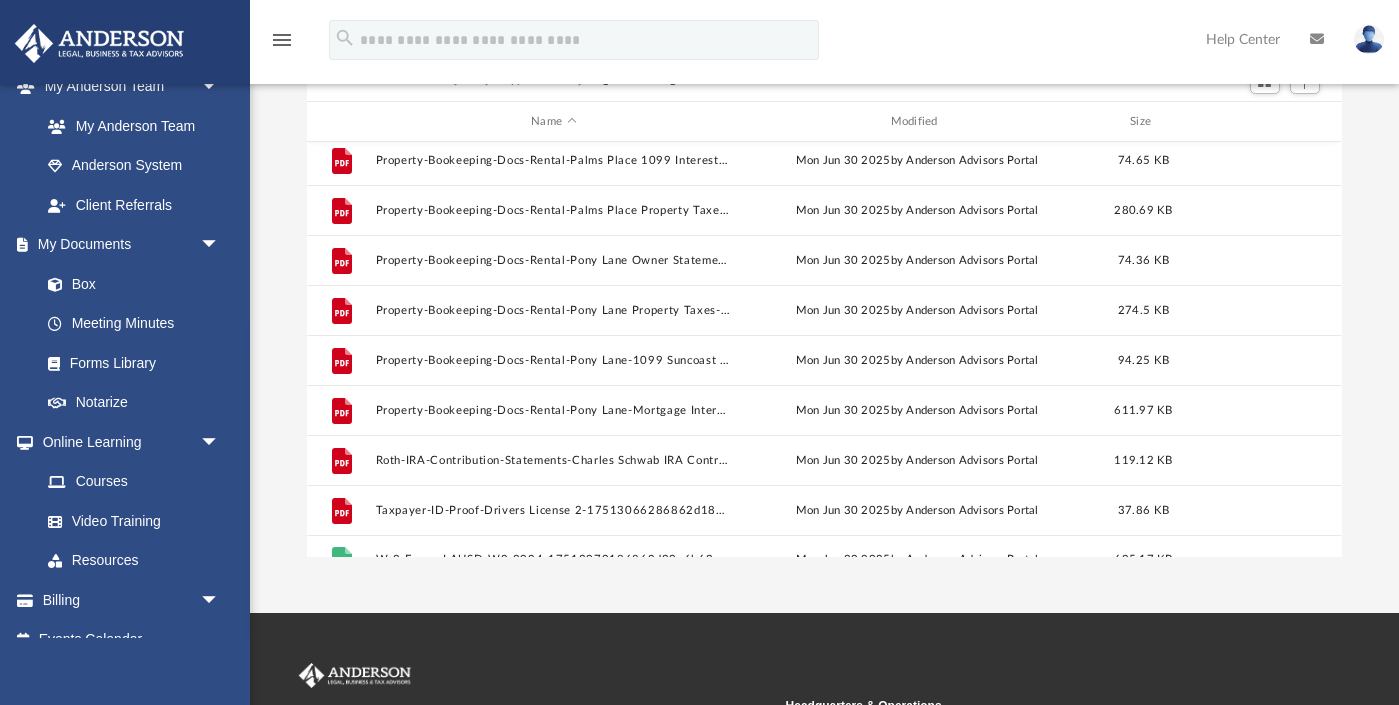 scroll, scrollTop: 1685, scrollLeft: 0, axis: vertical 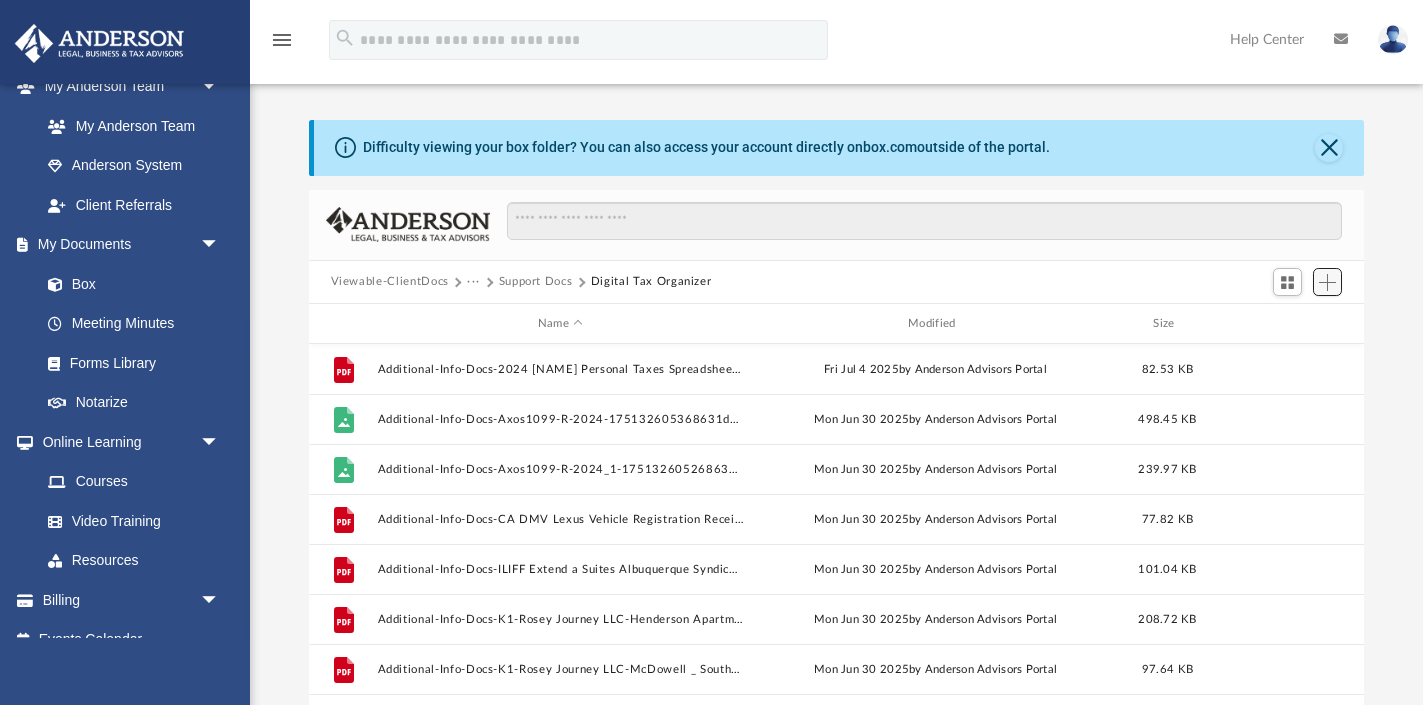 click at bounding box center (1327, 282) 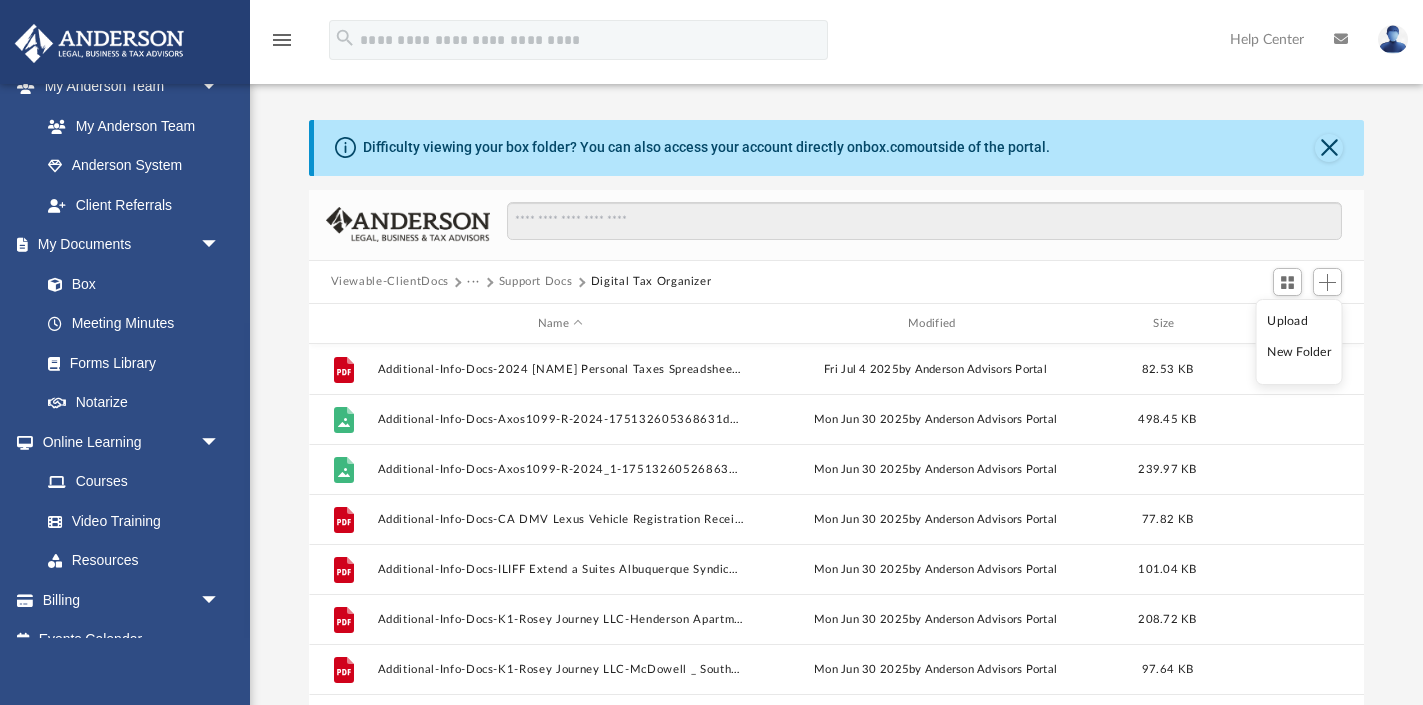 click on "Upload" at bounding box center (1299, 321) 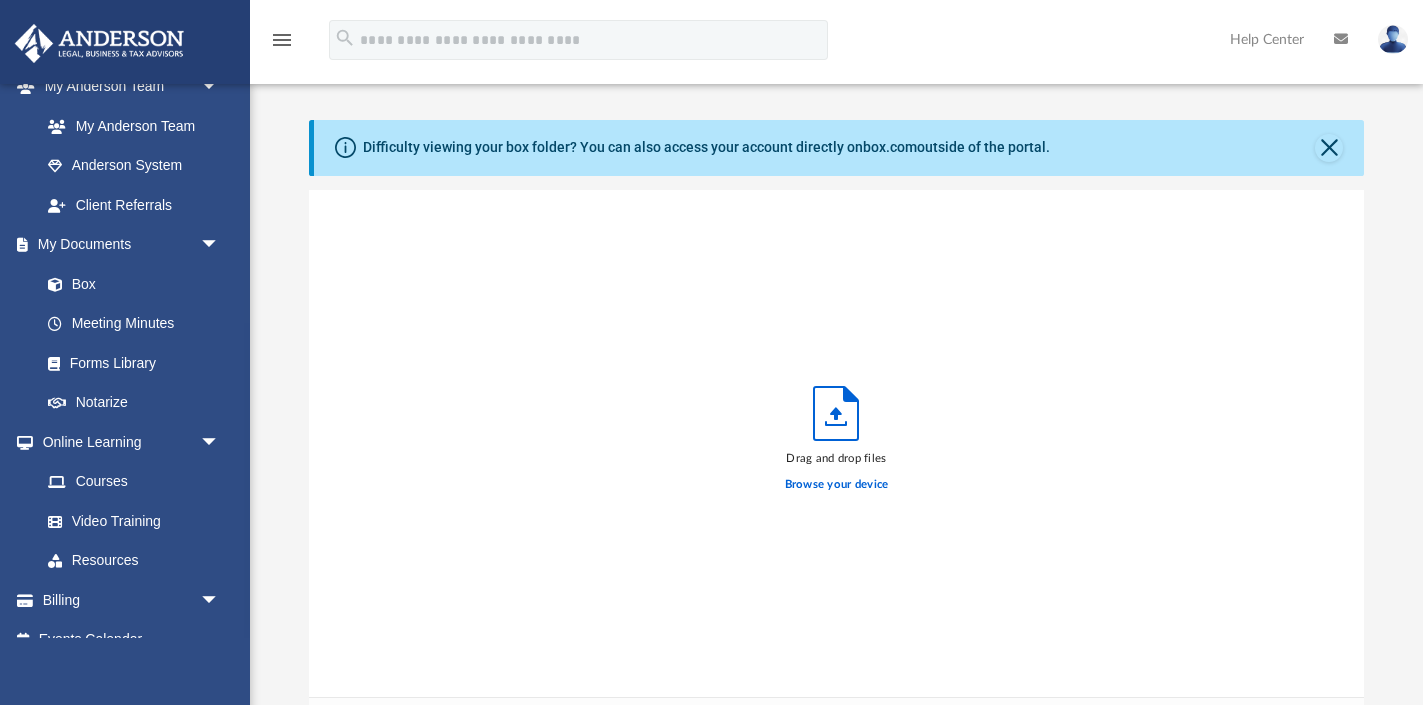 scroll, scrollTop: 1, scrollLeft: 1, axis: both 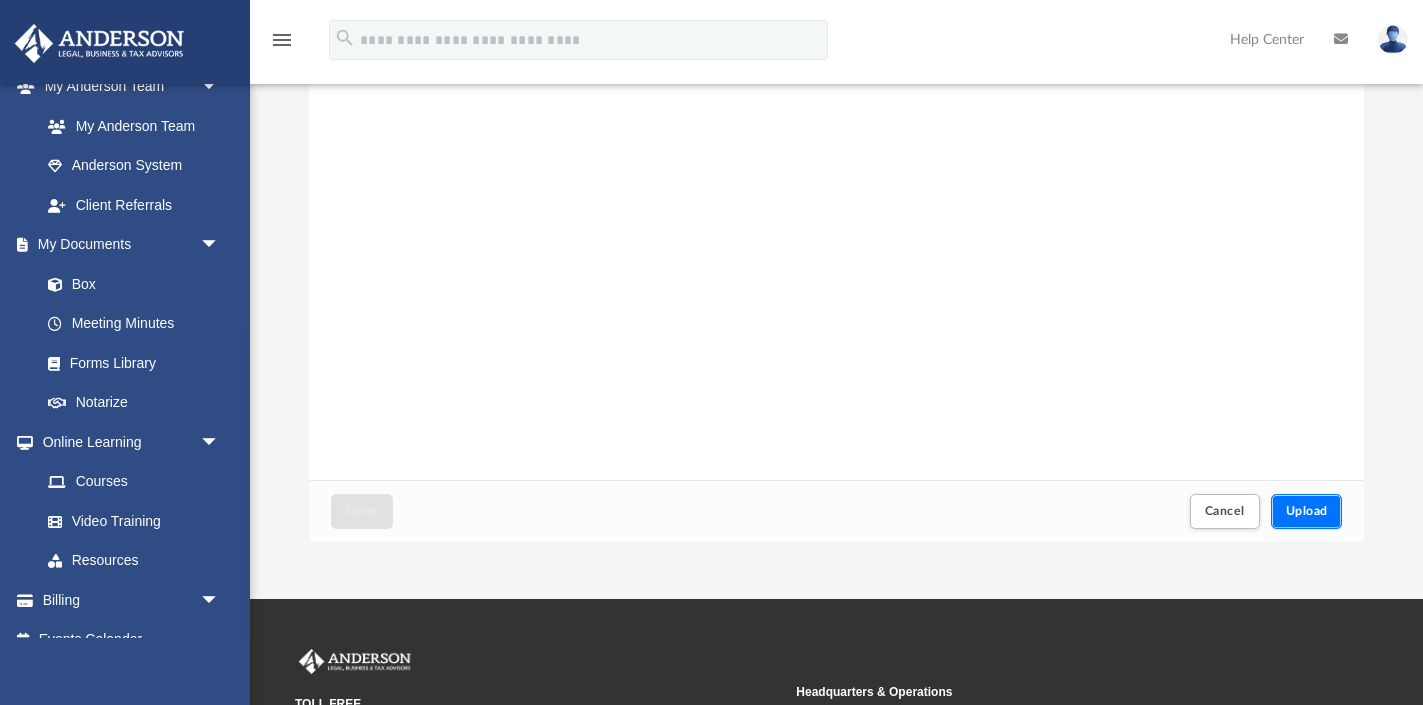 click on "Upload" at bounding box center (1307, 511) 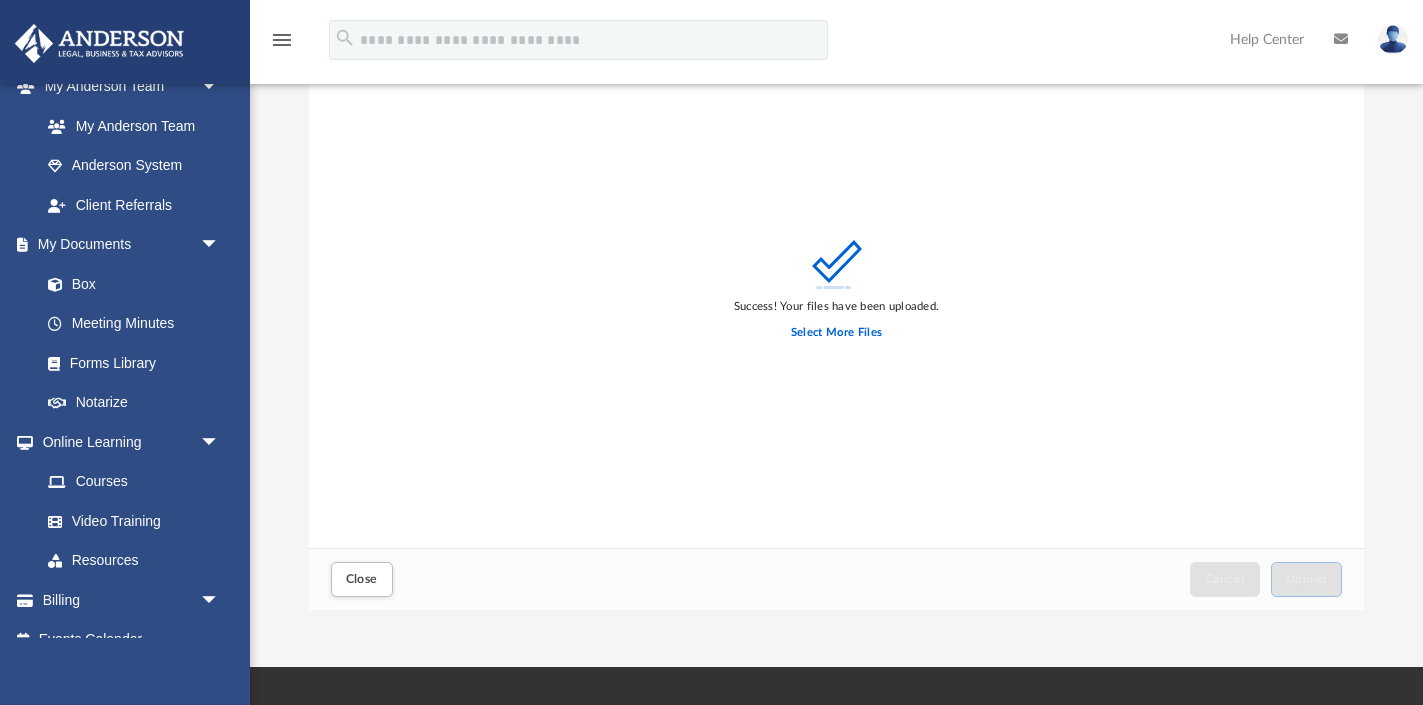scroll, scrollTop: 184, scrollLeft: 0, axis: vertical 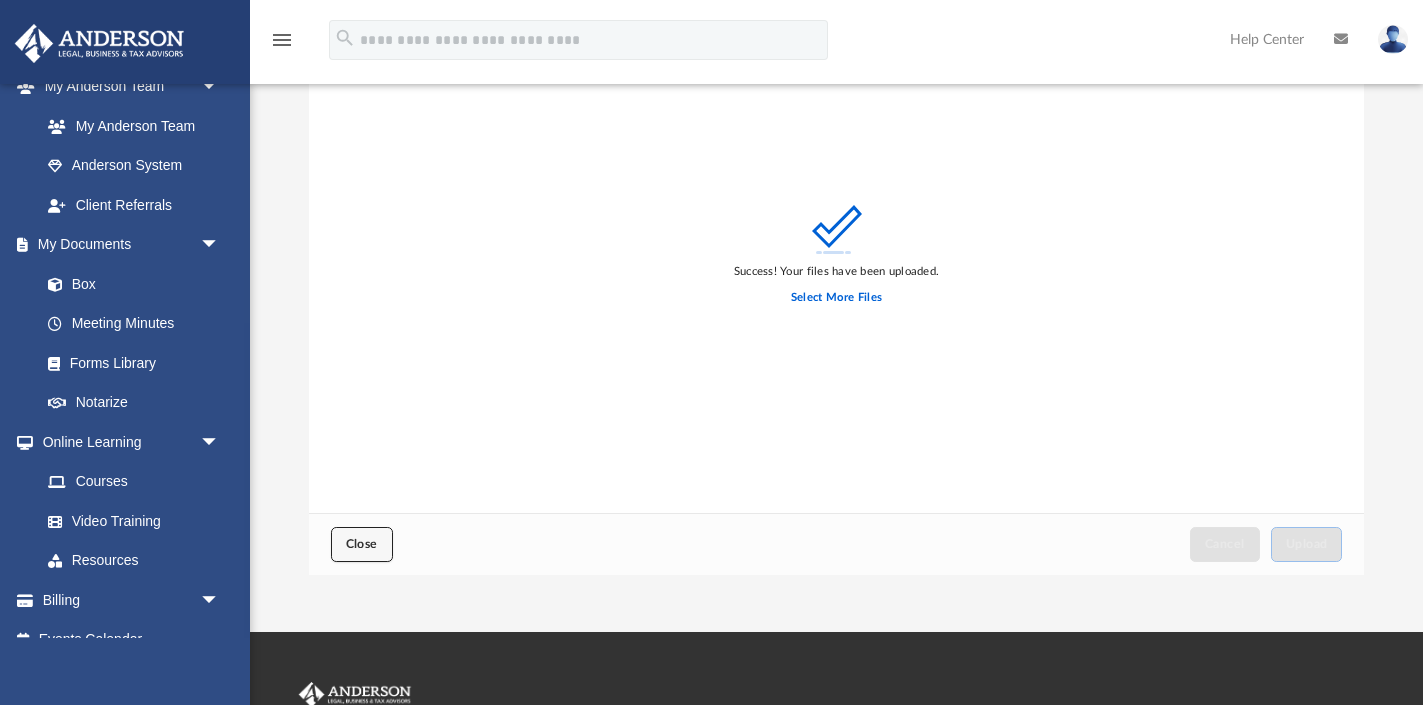 click on "Close" at bounding box center (362, 544) 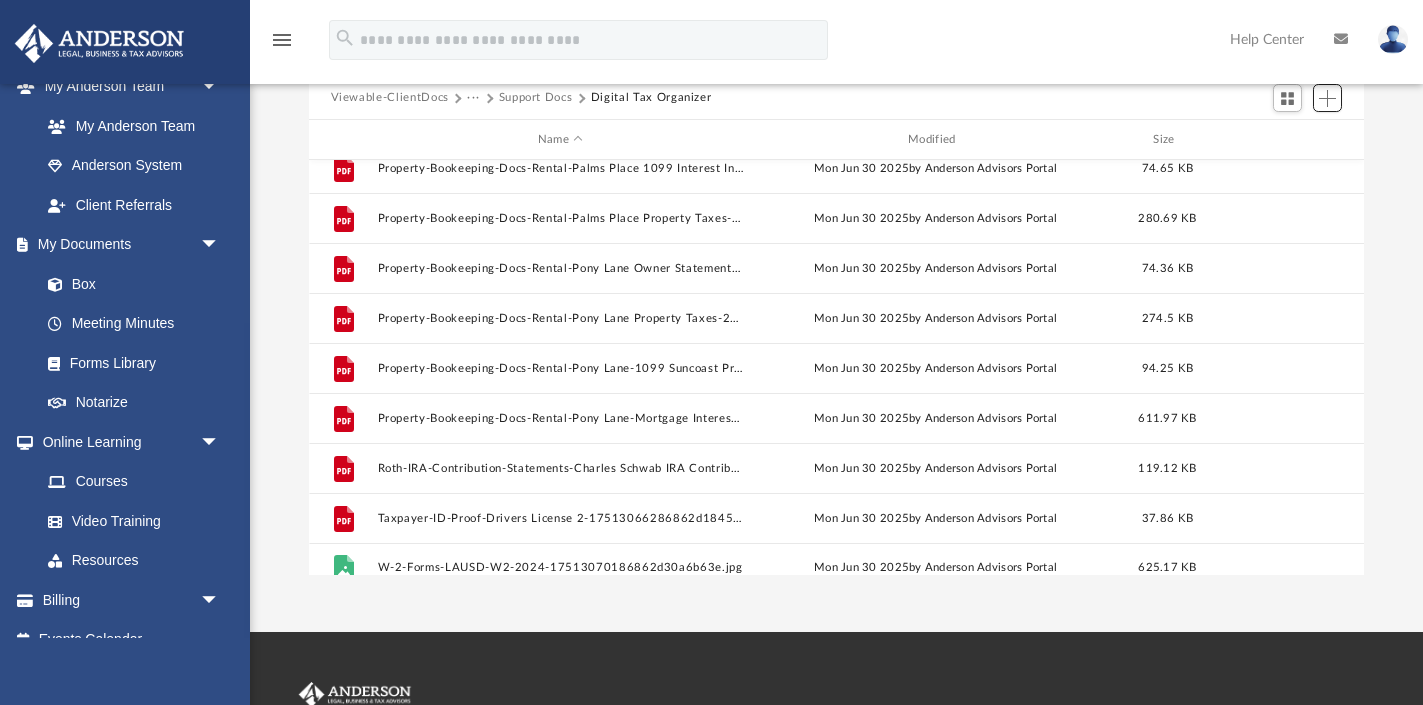 scroll, scrollTop: 1735, scrollLeft: 0, axis: vertical 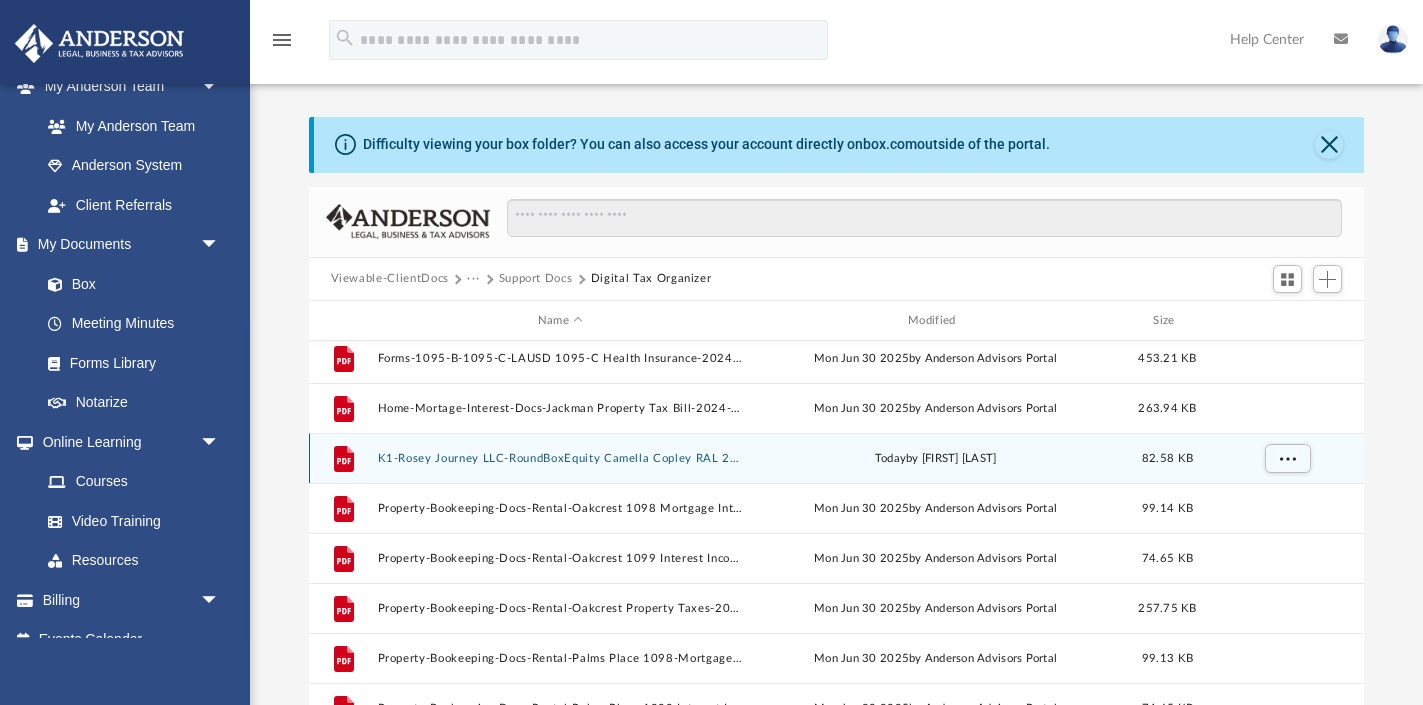 click on "File K1-Rosey Journey LLC-RoundBoxEquity Camella Copley RAL 2024.pdf today  by Stephanie Lamberte 82.58 KB" at bounding box center (837, 458) 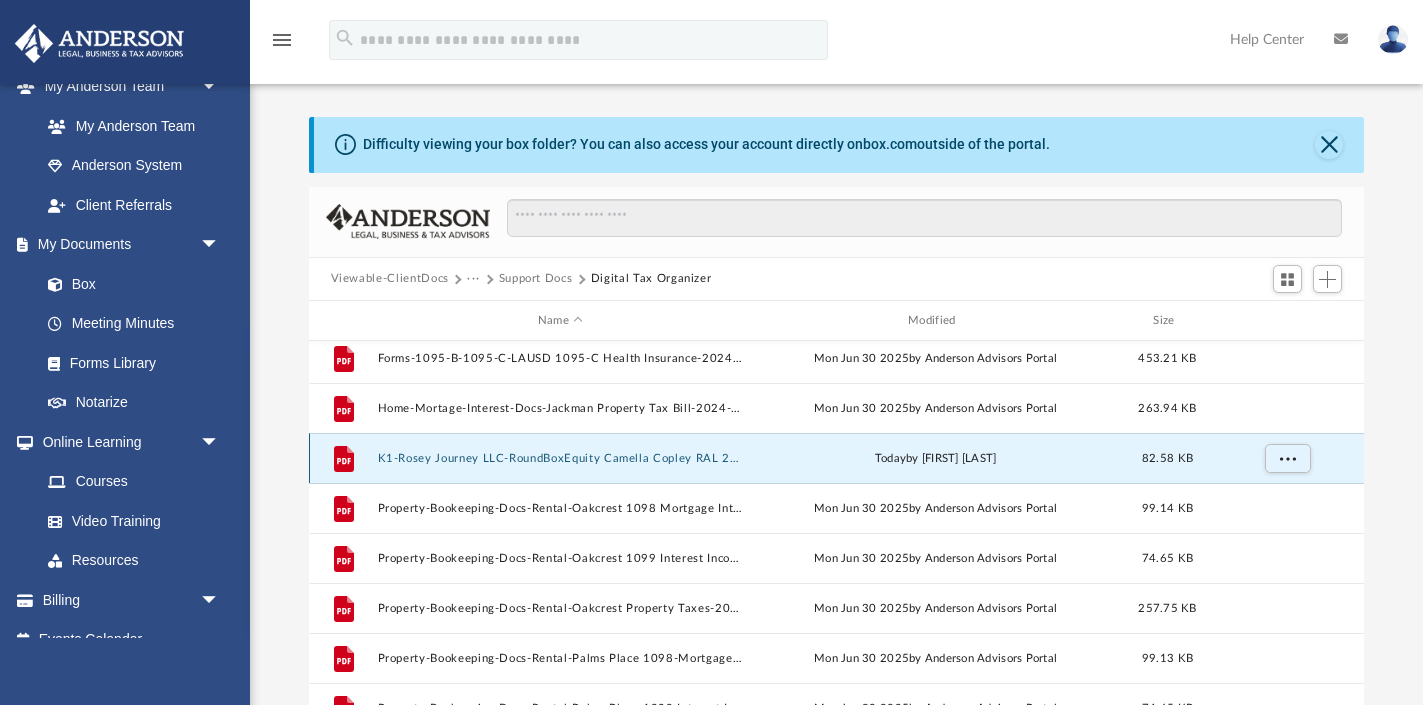 click on "K1-Rosey Journey LLC-RoundBoxEquity Camella Copley RAL 2024.pdf" at bounding box center (560, 458) 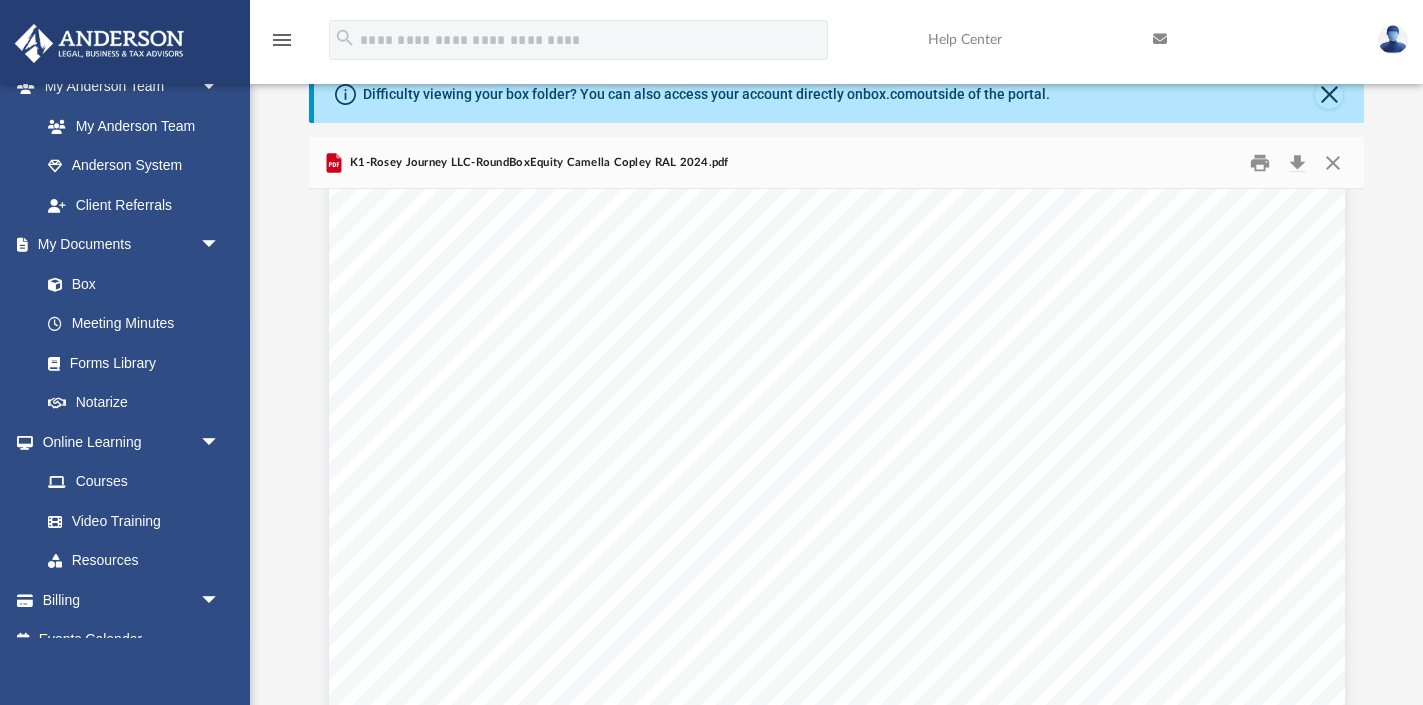 scroll, scrollTop: 0, scrollLeft: 0, axis: both 